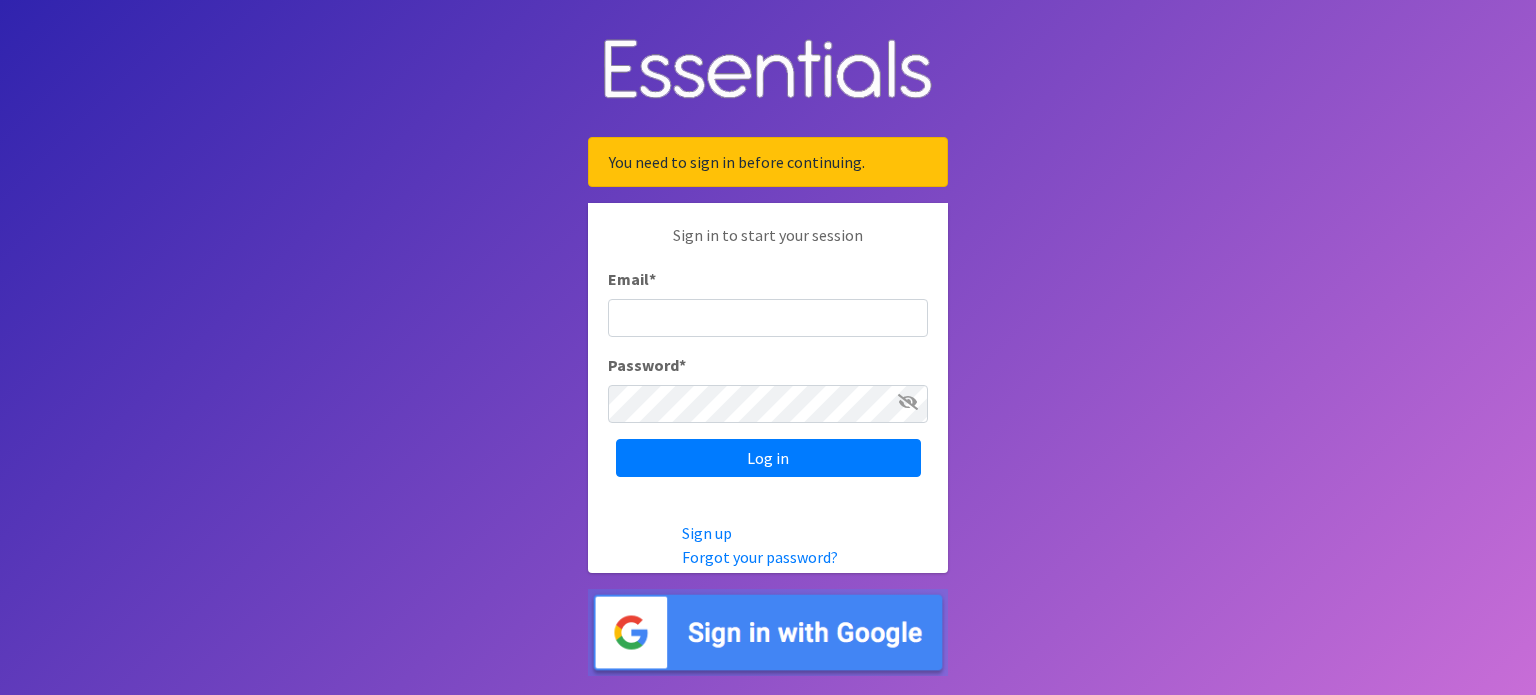 scroll, scrollTop: 0, scrollLeft: 0, axis: both 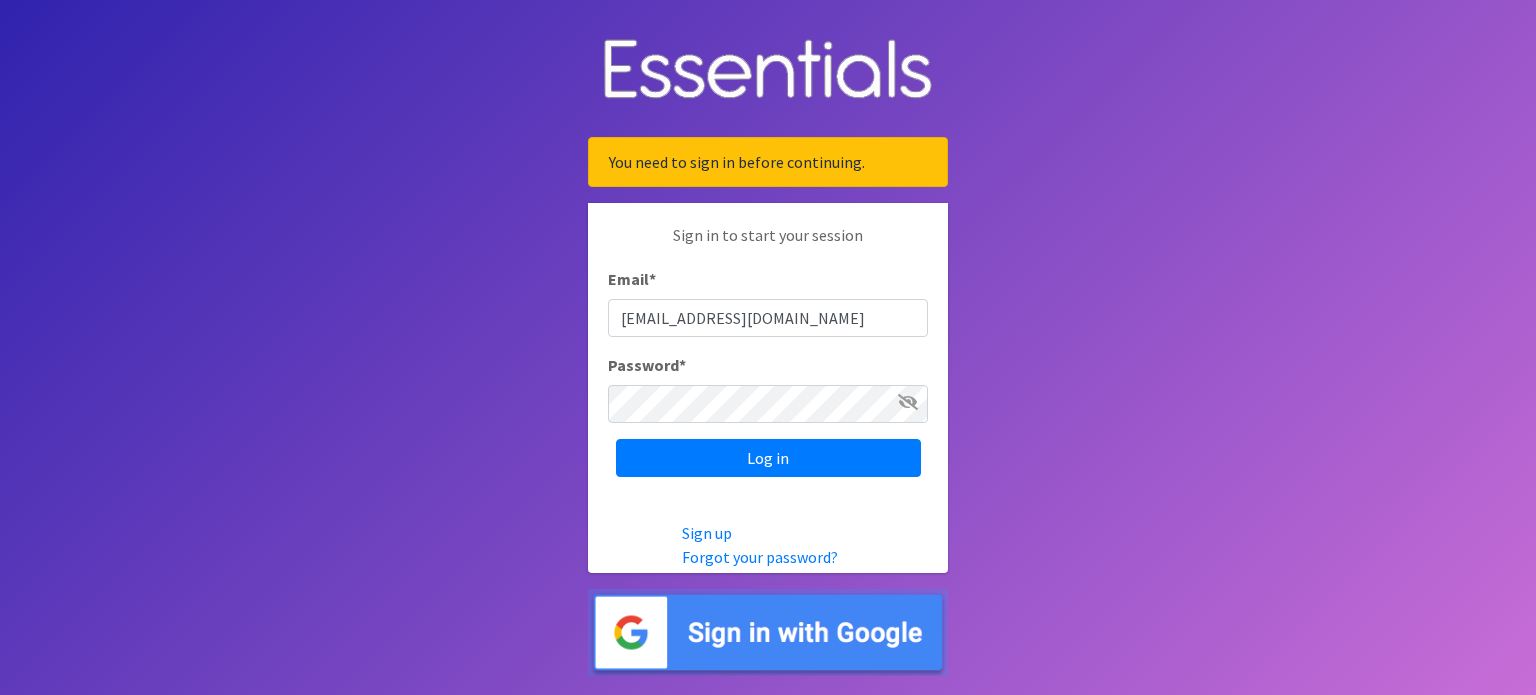 click on "You need to sign in before continuing.
Sign in to start your session
Email  * foodpantrysvdpneenah@gmail.com
Password  *
Log in
Sign up
Forgot your password?" at bounding box center [768, 347] 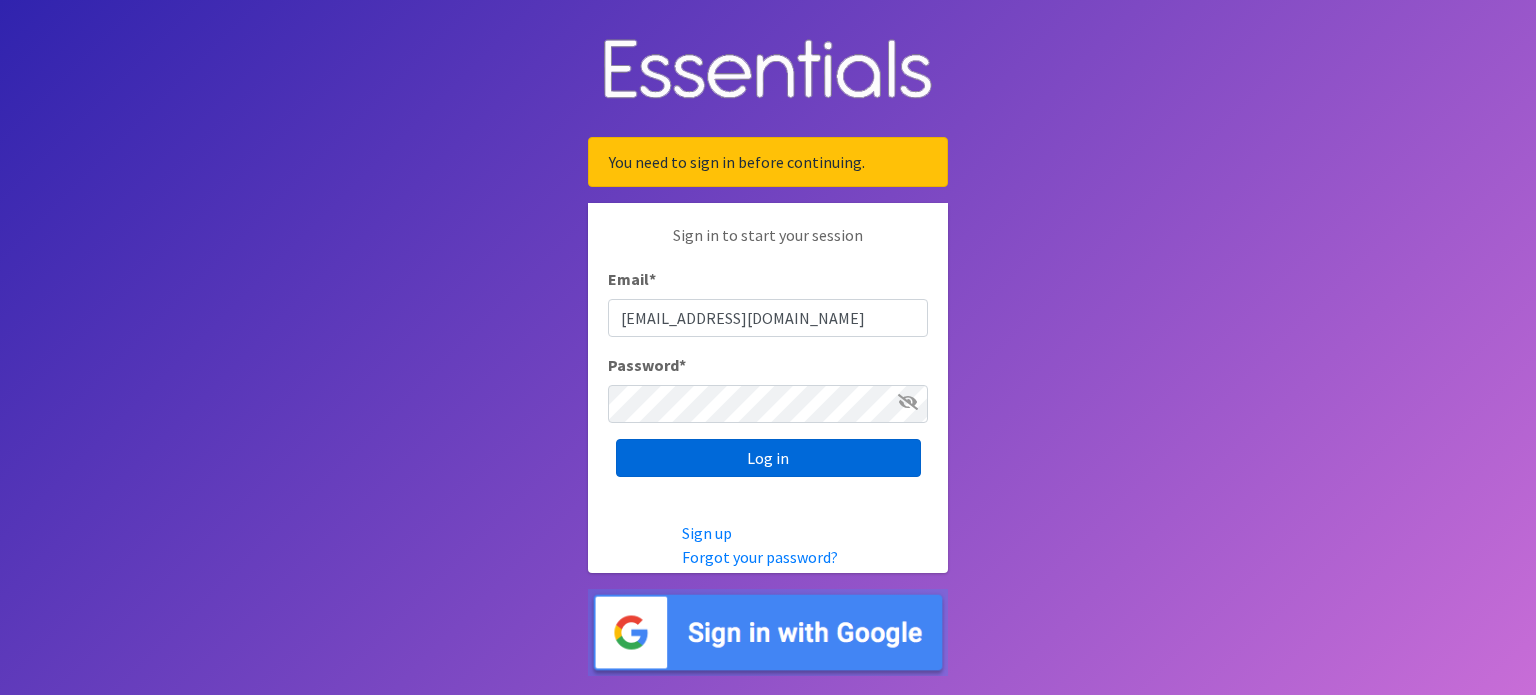 click on "Log in" at bounding box center (768, 458) 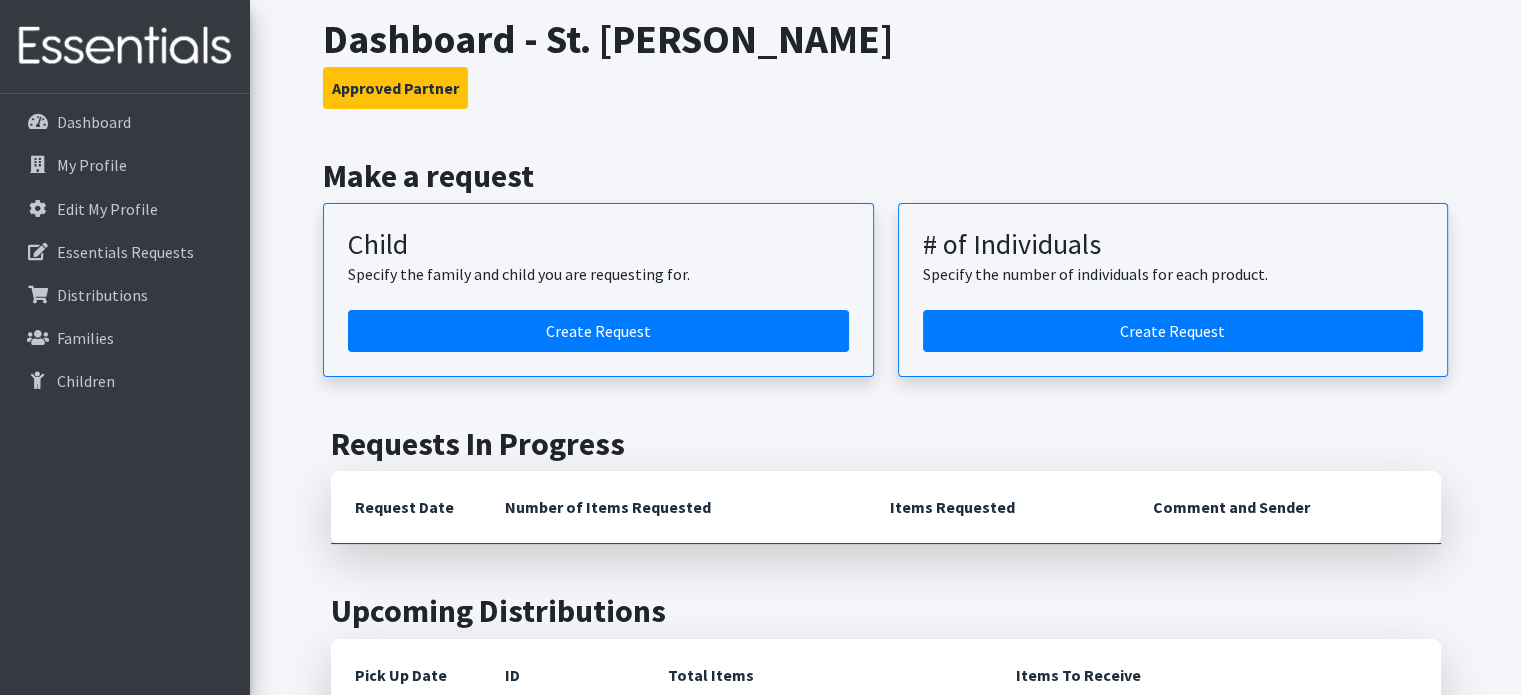 scroll, scrollTop: 0, scrollLeft: 0, axis: both 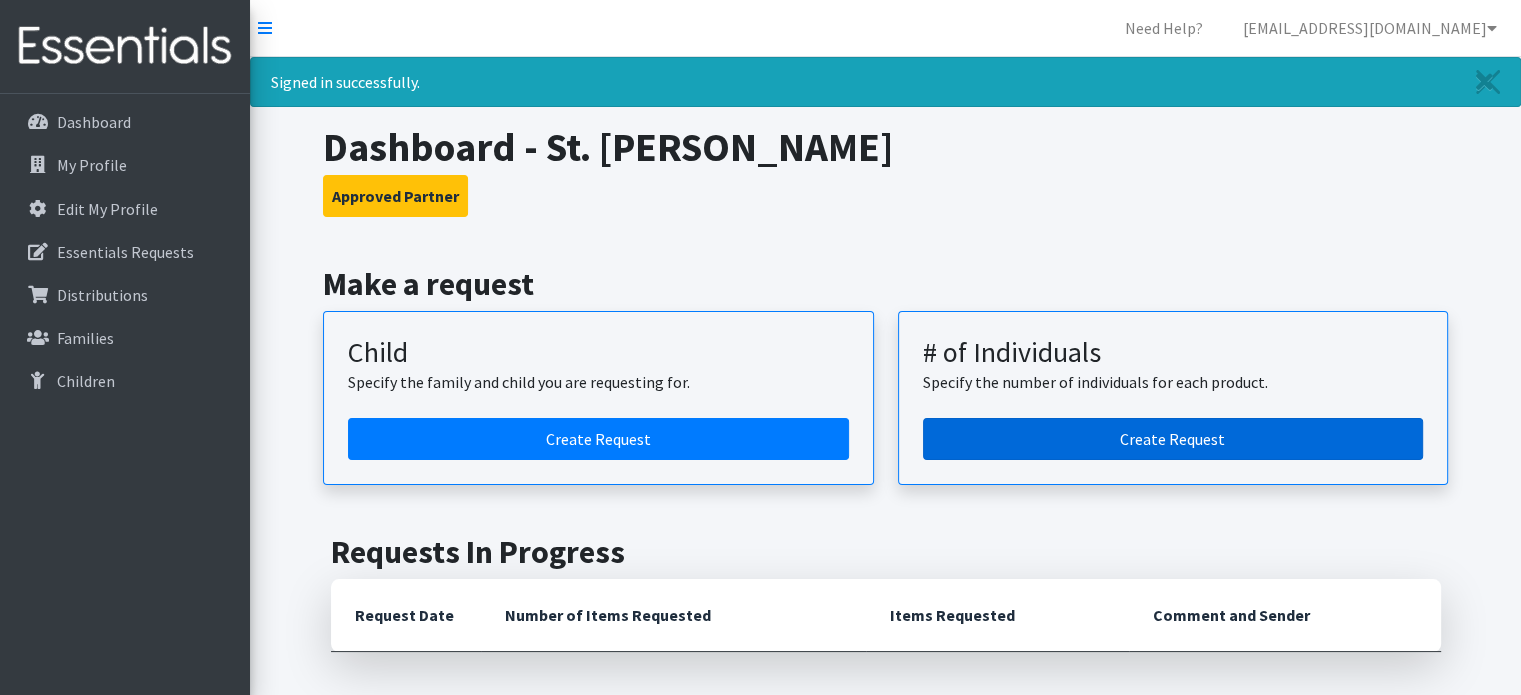 click on "Create Request" at bounding box center [1173, 439] 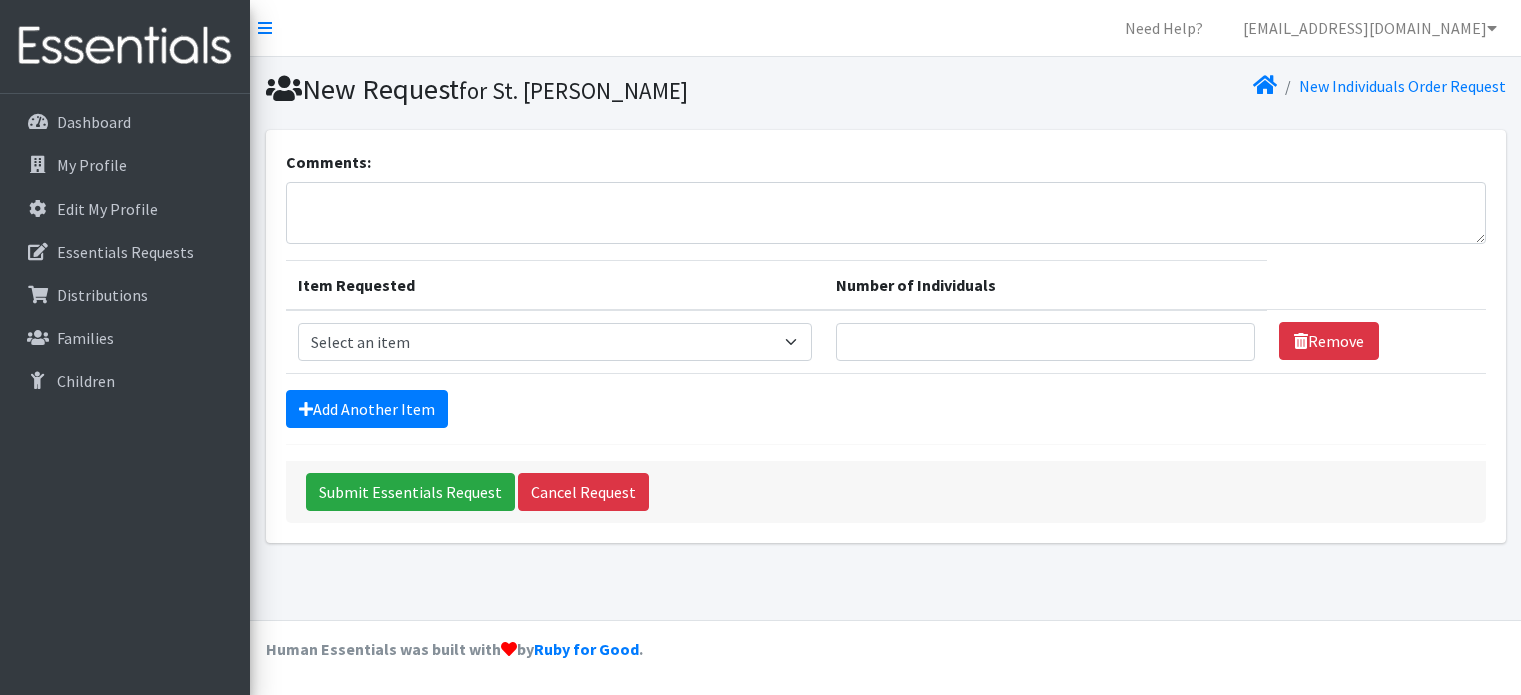 scroll, scrollTop: 0, scrollLeft: 0, axis: both 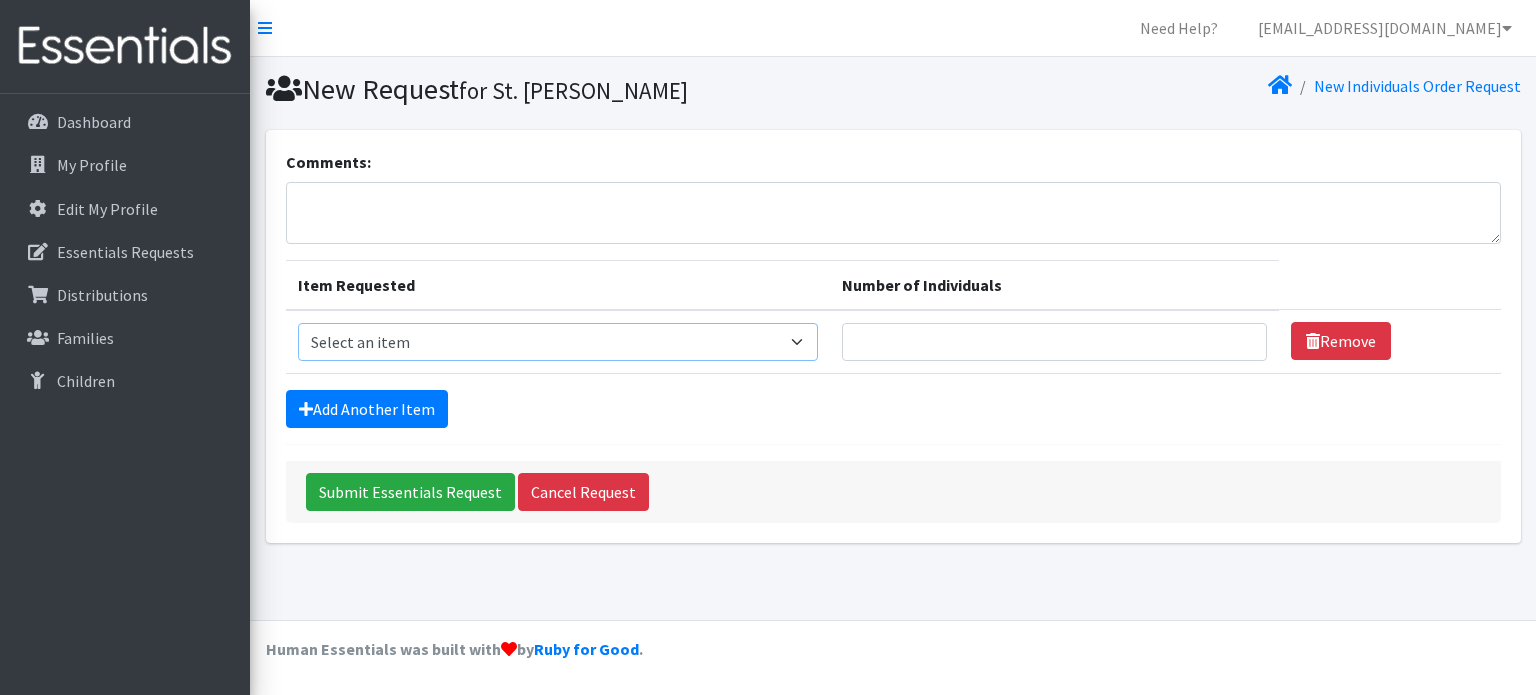 click on "Select an item
(Newborn)
(Preemie)
(Size 1)
(Size 2)
(Size 3)
(Size 4)
(Size 5)
(Size 6)
Adult Briefs (Medium/Large)
Adult Briefs (Small/Medium)
Adult Briefs (XXL)
Adult Briefs Men Large
Adult Briefs Men Small/Medium
Adult Briefs Men X-Large
Adult Briefs Women Large
Adult Briefs Women Medium
Adult Briefs Women Small/Medium
Adult Briefs Women X-Large
CHUX Bed Pads (Disposable)
Cloth Swim Diaper Large
Cloth Swim Diaper Medium
Cloth Swim Diaper One Size (12-35lb)
Cloth Swim Diaper Small
Cloth Swim Diaper XLarge
Cloth Trainer Kit 2T
Cloth Trainer Kit 3T
Cloth Trainer Kit 4T
Cloth Trainer Kit 5T
Disposable Inserts
Emergency Kit of 6 Cloth Diapers
Goodnights L/XL
Goodnights Large
Goodnights S/M
Goodnights Xlarge
Liners (Incontinence)
Liners (Menstrual)
[DEMOGRAPHIC_DATA] Guards
Newborn Cloth Kit-7-12lb.
One Size Cloth Kit 12-35lb.
Pads (Menstrual)
Poise (Size 3)
Poise (Size 4)
Poise (Size 5)
Poise (Size 6)
Poise (Size 8)
Pull-Ups (2T-3T)" at bounding box center (558, 342) 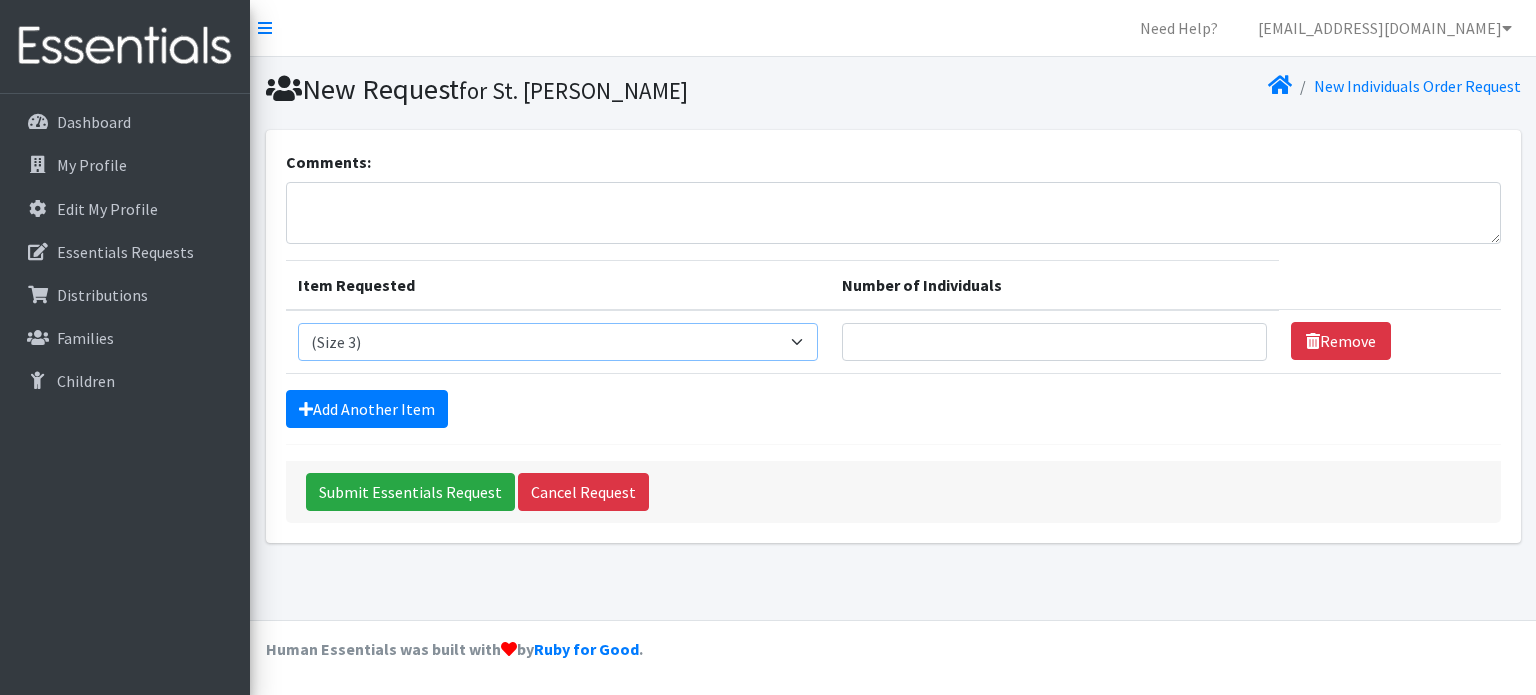 click on "Select an item
(Newborn)
(Preemie)
(Size 1)
(Size 2)
(Size 3)
(Size 4)
(Size 5)
(Size 6)
Adult Briefs (Medium/Large)
Adult Briefs (Small/Medium)
Adult Briefs (XXL)
Adult Briefs Men Large
Adult Briefs Men Small/Medium
Adult Briefs Men X-Large
Adult Briefs Women Large
Adult Briefs Women Medium
Adult Briefs Women Small/Medium
Adult Briefs Women X-Large
CHUX Bed Pads (Disposable)
Cloth Swim Diaper Large
Cloth Swim Diaper Medium
Cloth Swim Diaper One Size (12-35lb)
Cloth Swim Diaper Small
Cloth Swim Diaper XLarge
Cloth Trainer Kit 2T
Cloth Trainer Kit 3T
Cloth Trainer Kit 4T
Cloth Trainer Kit 5T
Disposable Inserts
Emergency Kit of 6 Cloth Diapers
Goodnights L/XL
Goodnights Large
Goodnights S/M
Goodnights Xlarge
Liners (Incontinence)
Liners (Menstrual)
[DEMOGRAPHIC_DATA] Guards
Newborn Cloth Kit-7-12lb.
One Size Cloth Kit 12-35lb.
Pads (Menstrual)
Poise (Size 3)
Poise (Size 4)
Poise (Size 5)
Poise (Size 6)
Poise (Size 8)
Pull-Ups (2T-3T)" at bounding box center [558, 342] 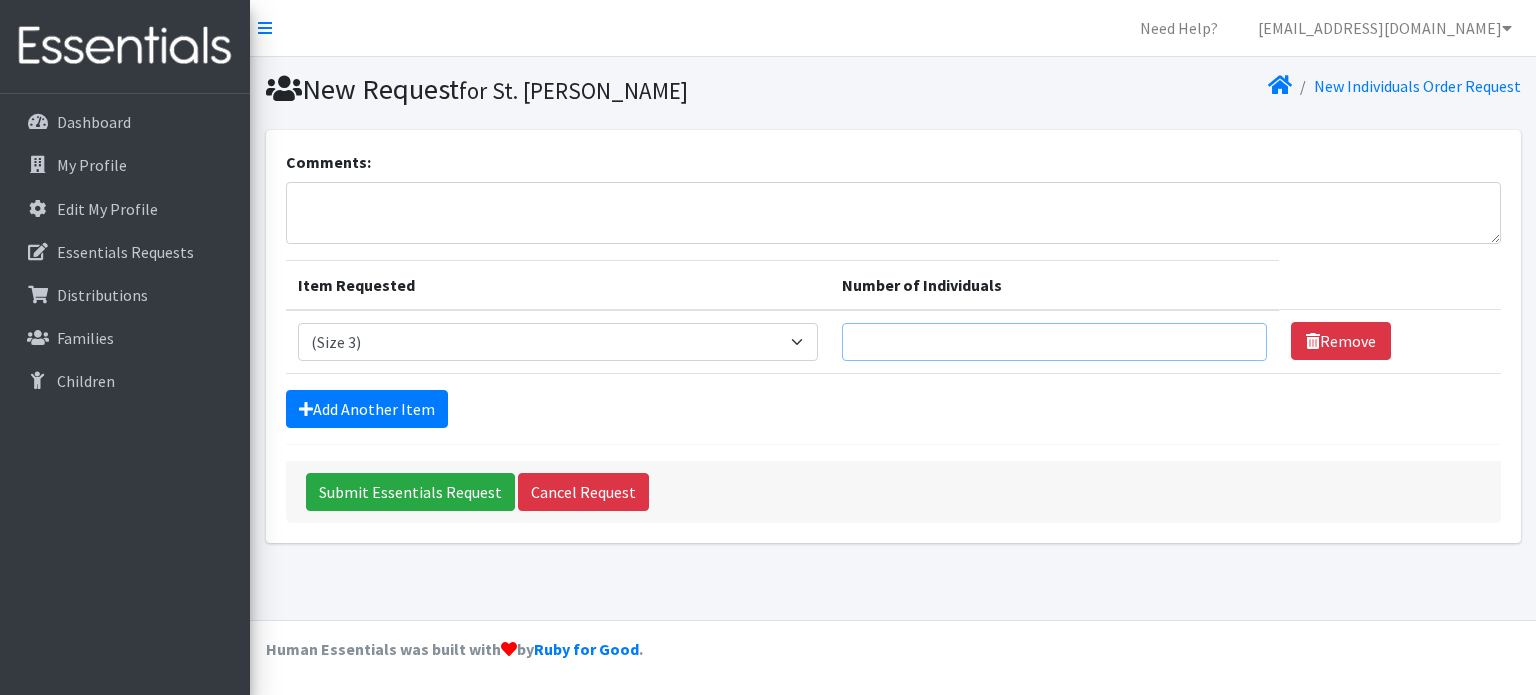 click on "Number of Individuals" at bounding box center [1054, 342] 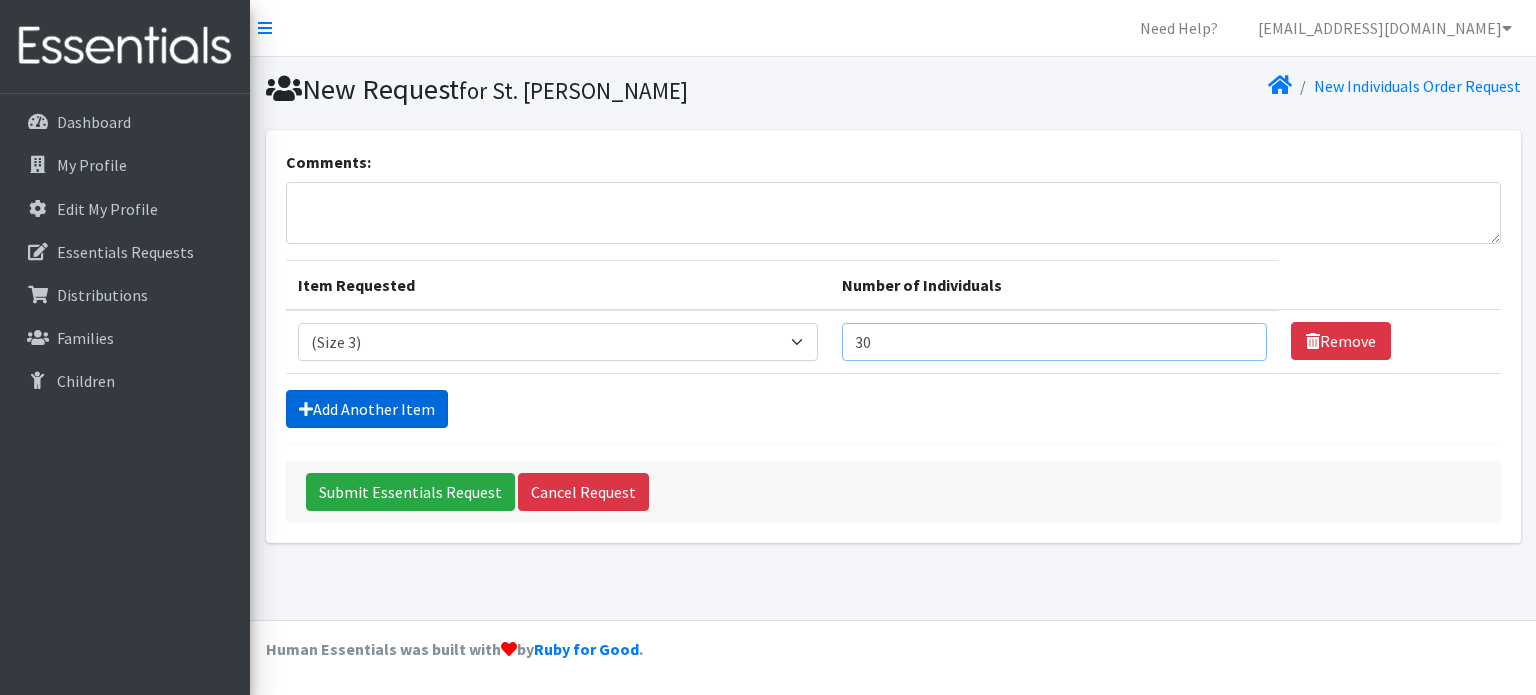 type on "30" 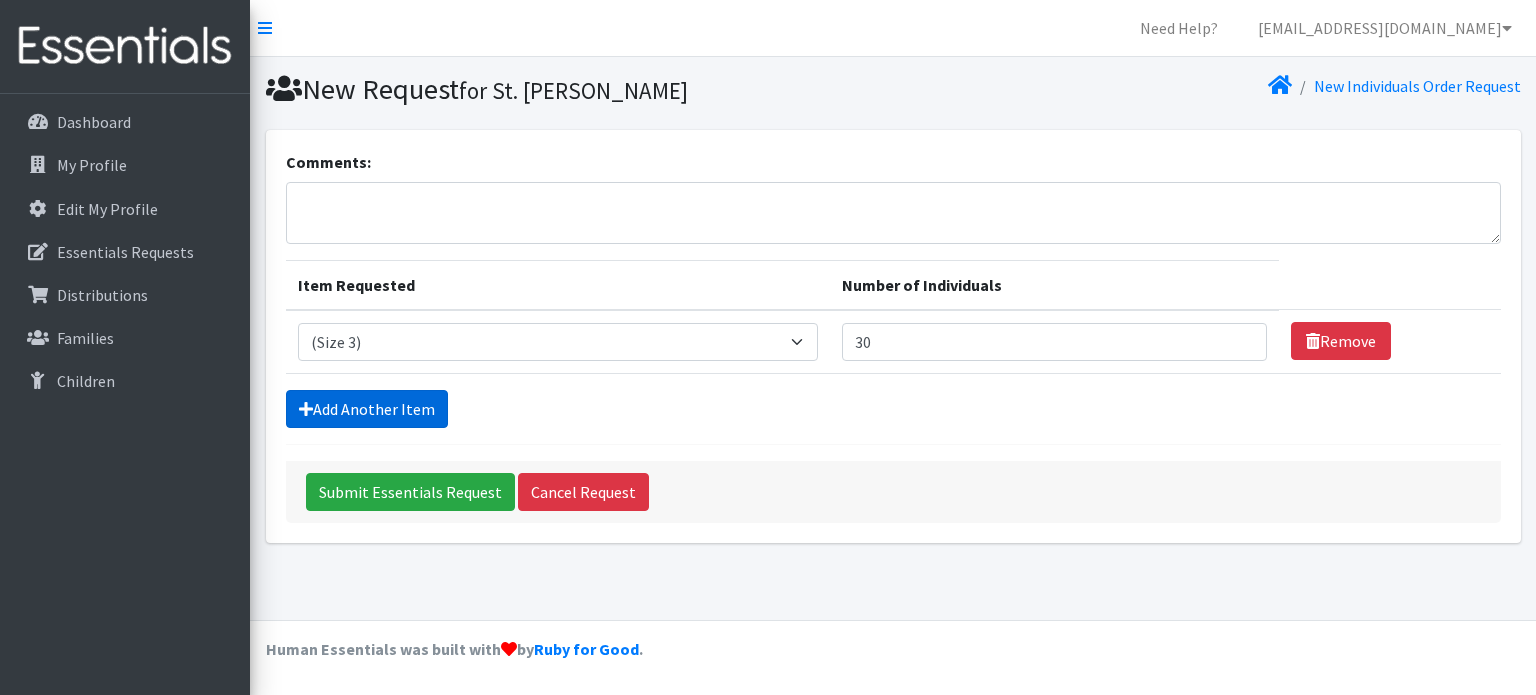click on "Add Another Item" at bounding box center [367, 409] 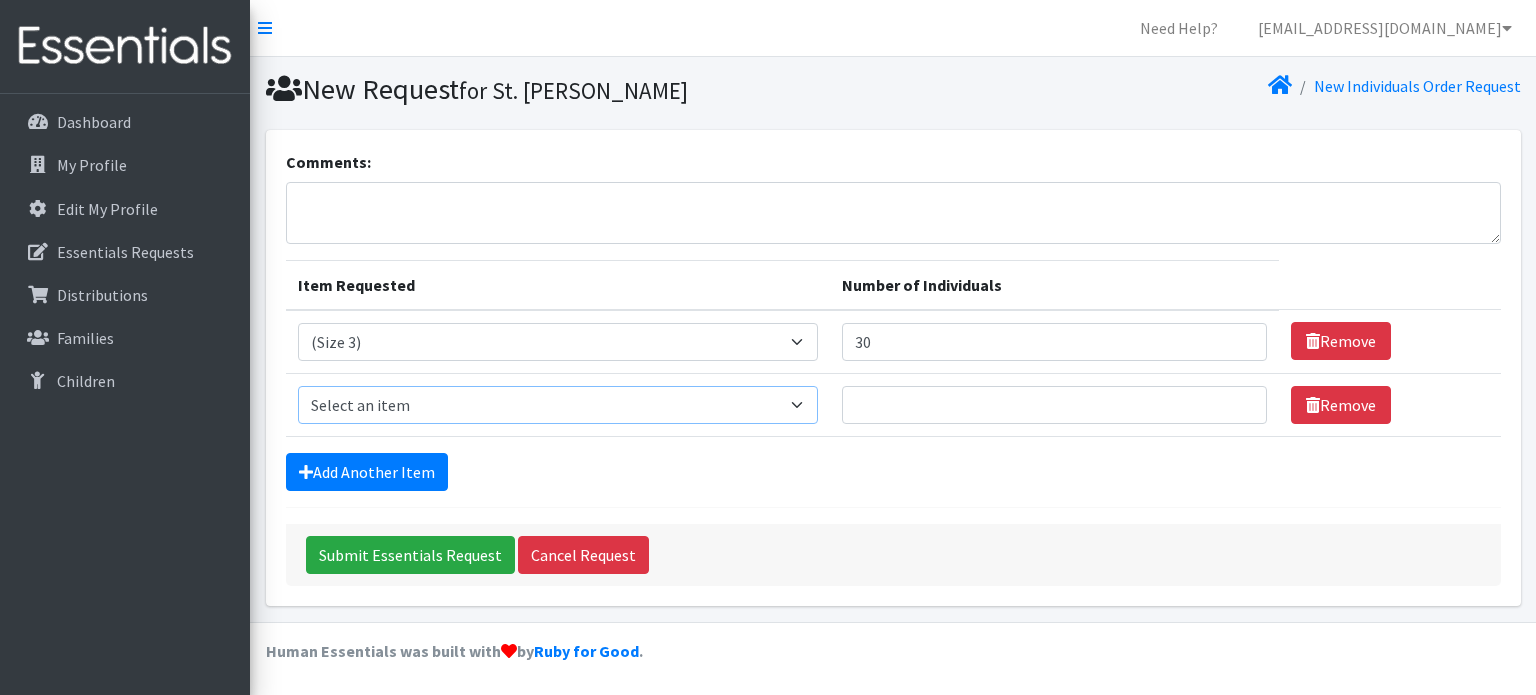 click on "Select an item
(Newborn)
(Preemie)
(Size 1)
(Size 2)
(Size 3)
(Size 4)
(Size 5)
(Size 6)
Adult Briefs (Medium/Large)
Adult Briefs (Small/Medium)
Adult Briefs (XXL)
Adult Briefs Men Large
Adult Briefs Men Small/Medium
Adult Briefs Men X-Large
Adult Briefs Women Large
Adult Briefs Women Medium
Adult Briefs Women Small/Medium
Adult Briefs Women X-Large
CHUX Bed Pads (Disposable)
Cloth Swim Diaper Large
Cloth Swim Diaper Medium
Cloth Swim Diaper One Size (12-35lb)
Cloth Swim Diaper Small
Cloth Swim Diaper XLarge
Cloth Trainer Kit 2T
Cloth Trainer Kit 3T
Cloth Trainer Kit 4T
Cloth Trainer Kit 5T
Disposable Inserts
Emergency Kit of 6 Cloth Diapers
Goodnights L/XL
Goodnights Large
Goodnights S/M
Goodnights Xlarge
Liners (Incontinence)
Liners (Menstrual)
Male Guards
Newborn Cloth Kit-7-12lb.
One Size Cloth Kit 12-35lb.
Pads (Menstrual)
Poise (Size 3)
Poise (Size 4)
Poise (Size 5)
Poise (Size 6)
Poise (Size 8)
Pull-Ups (2T-3T)" at bounding box center (558, 405) 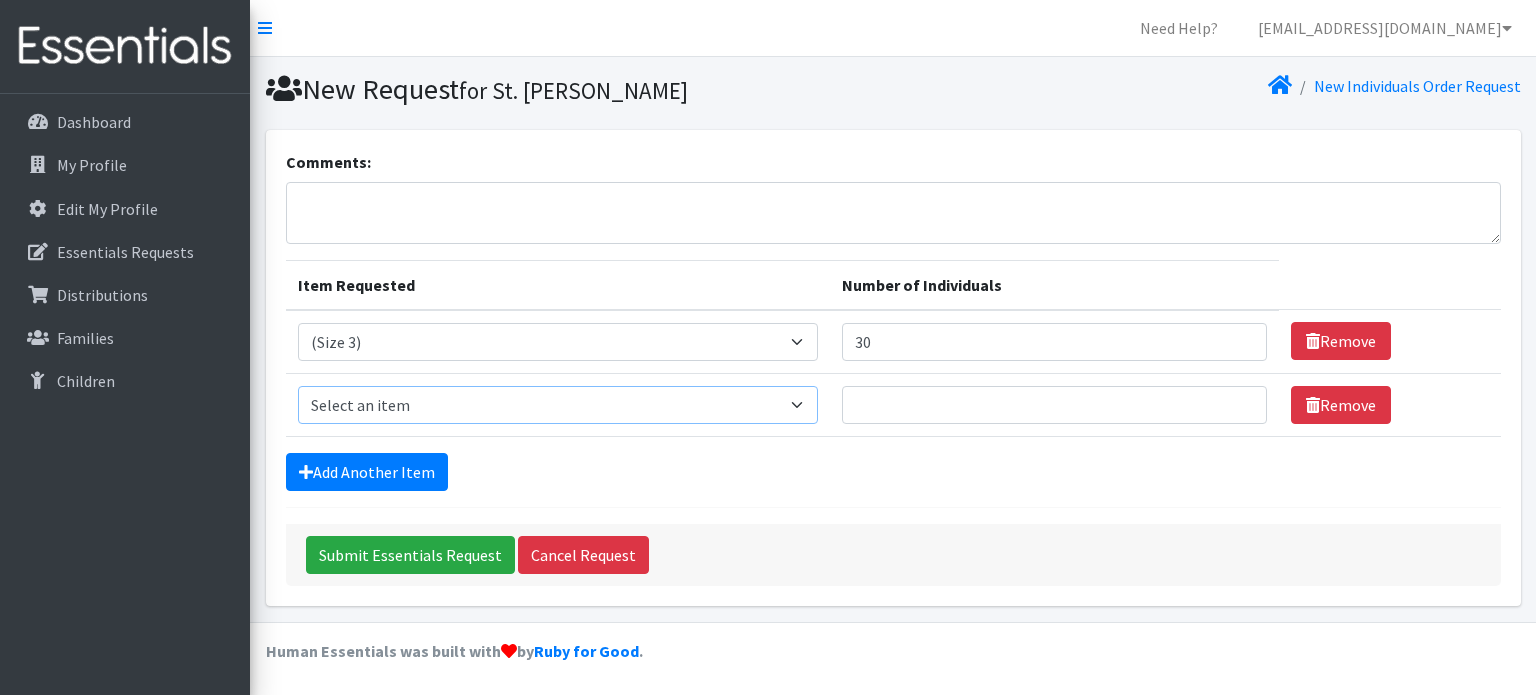select on "14512" 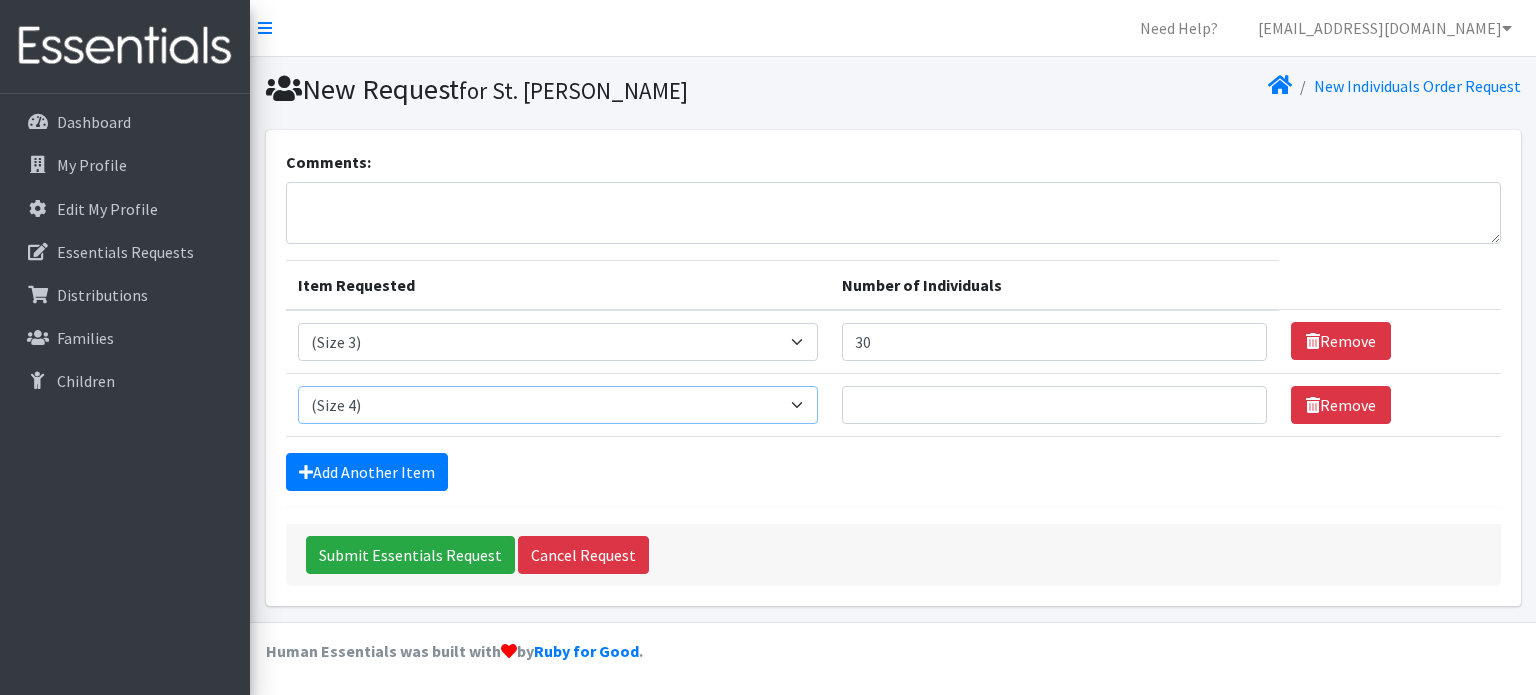 click on "Select an item
(Newborn)
(Preemie)
(Size 1)
(Size 2)
(Size 3)
(Size 4)
(Size 5)
(Size 6)
Adult Briefs (Medium/Large)
Adult Briefs (Small/Medium)
Adult Briefs (XXL)
Adult Briefs Men Large
Adult Briefs Men Small/Medium
Adult Briefs Men X-Large
Adult Briefs Women Large
Adult Briefs Women Medium
Adult Briefs Women Small/Medium
Adult Briefs Women X-Large
CHUX Bed Pads (Disposable)
Cloth Swim Diaper Large
Cloth Swim Diaper Medium
Cloth Swim Diaper One Size (12-35lb)
Cloth Swim Diaper Small
Cloth Swim Diaper XLarge
Cloth Trainer Kit 2T
Cloth Trainer Kit 3T
Cloth Trainer Kit 4T
Cloth Trainer Kit 5T
Disposable Inserts
Emergency Kit of 6 Cloth Diapers
Goodnights L/XL
Goodnights Large
Goodnights S/M
Goodnights Xlarge
Liners (Incontinence)
Liners (Menstrual)
Male Guards
Newborn Cloth Kit-7-12lb.
One Size Cloth Kit 12-35lb.
Pads (Menstrual)
Poise (Size 3)
Poise (Size 4)
Poise (Size 5)
Poise (Size 6)
Poise (Size 8)
Pull-Ups (2T-3T)" at bounding box center [558, 405] 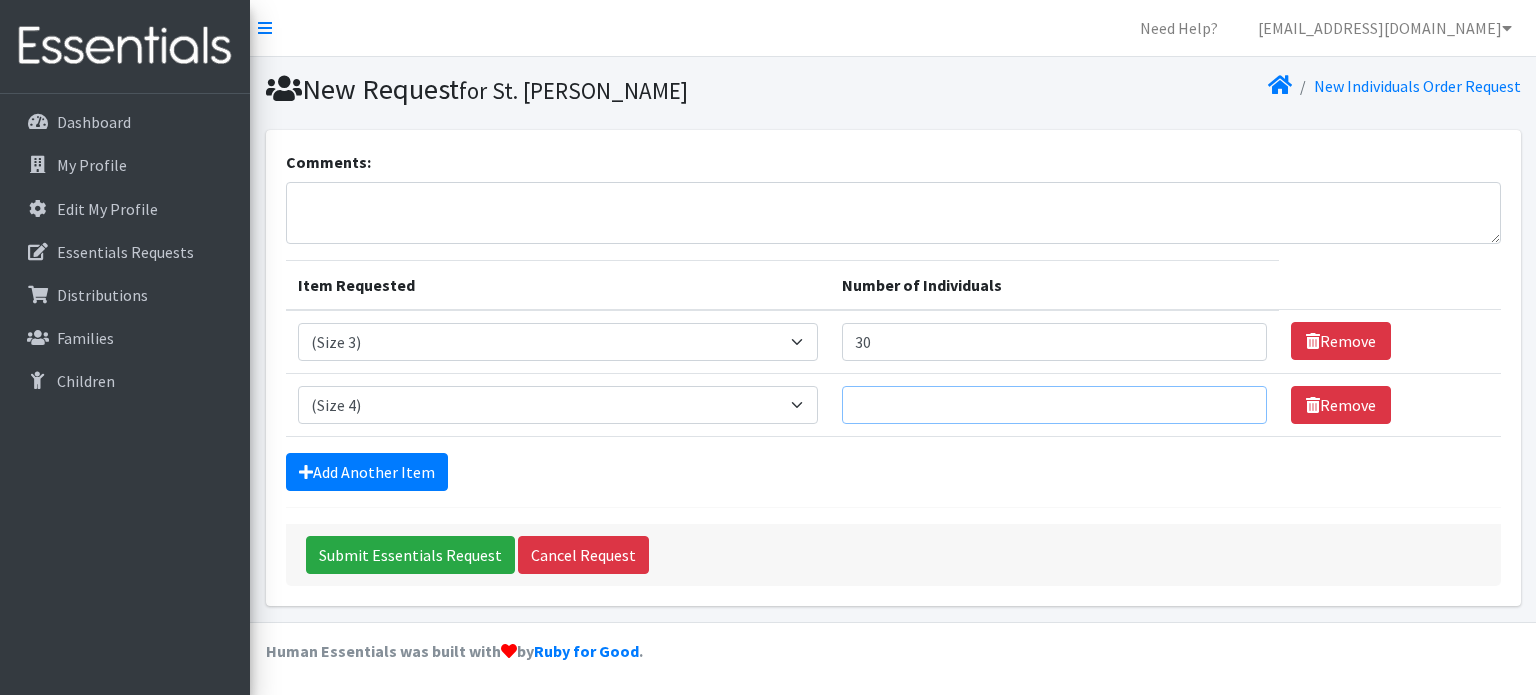 click on "Number of Individuals" at bounding box center (1054, 405) 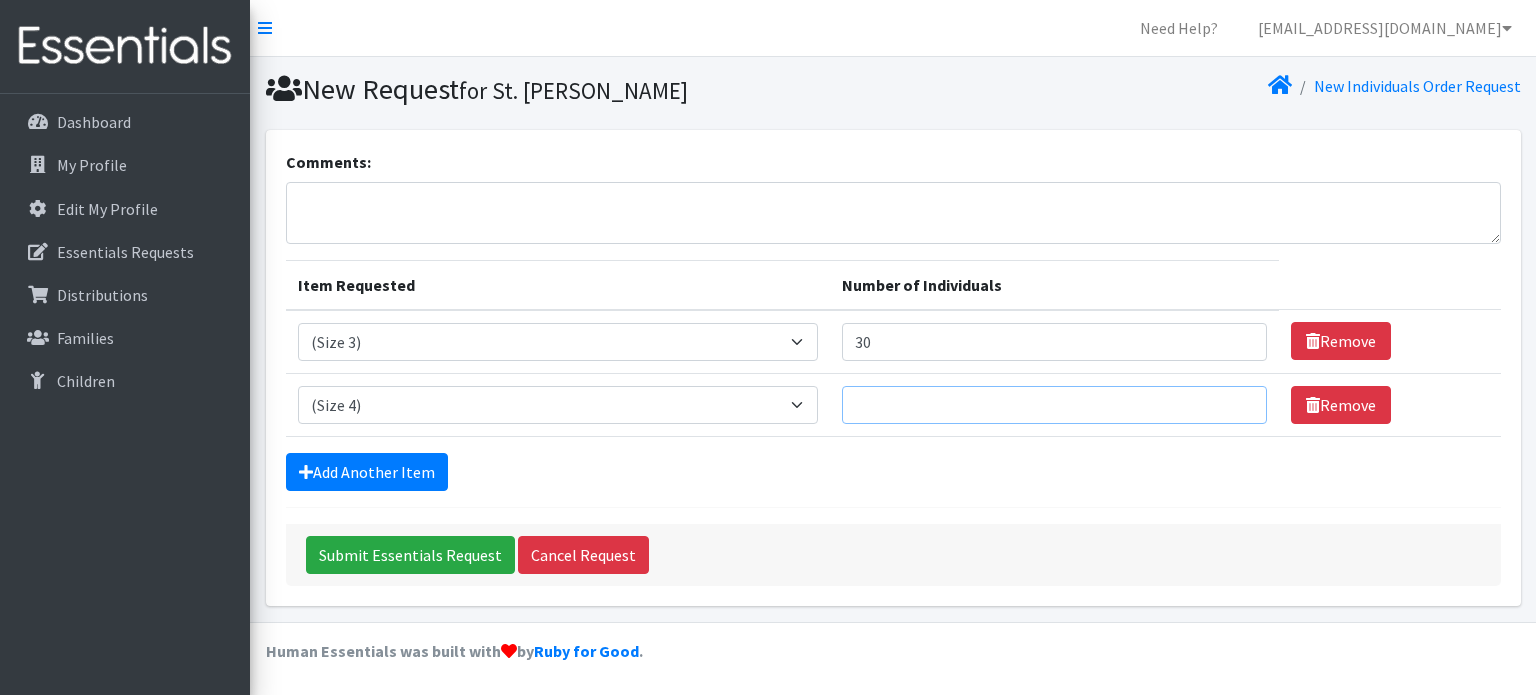 type on "6" 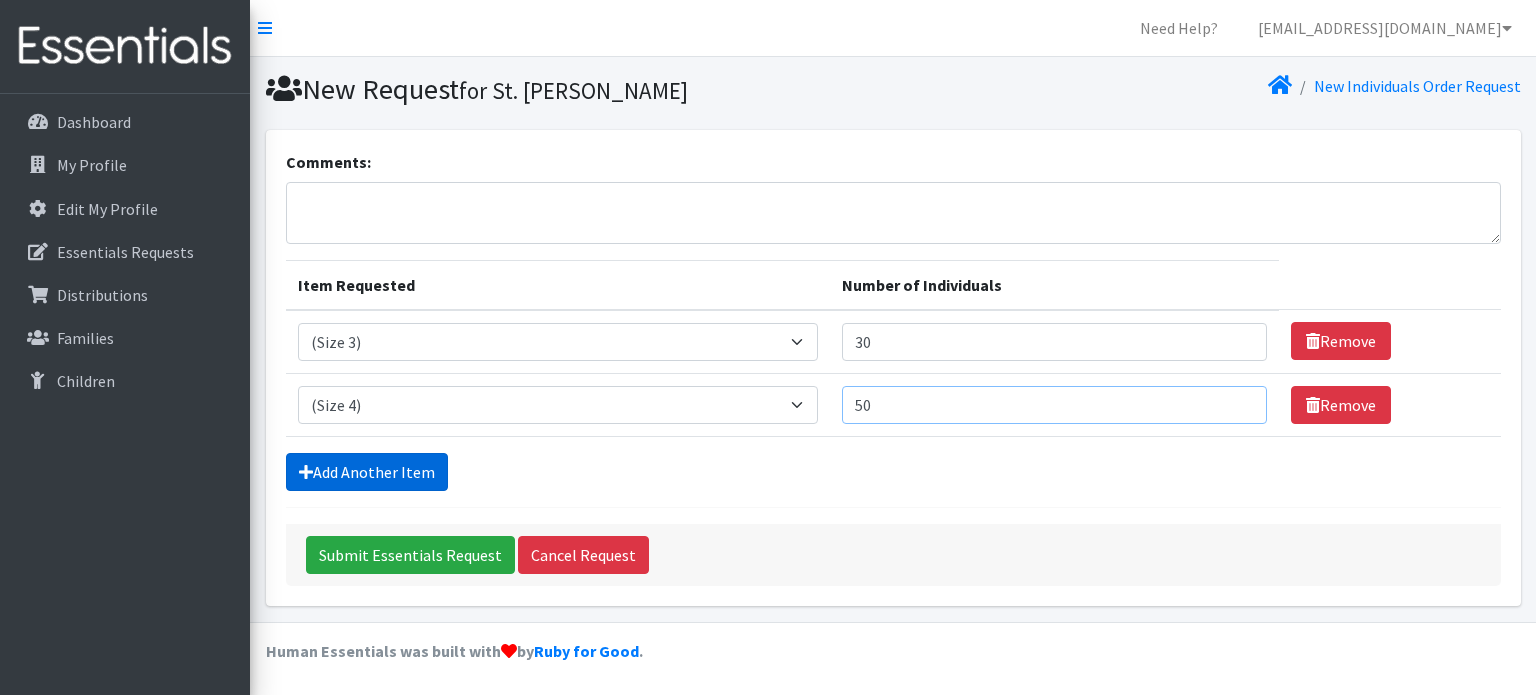 type on "50" 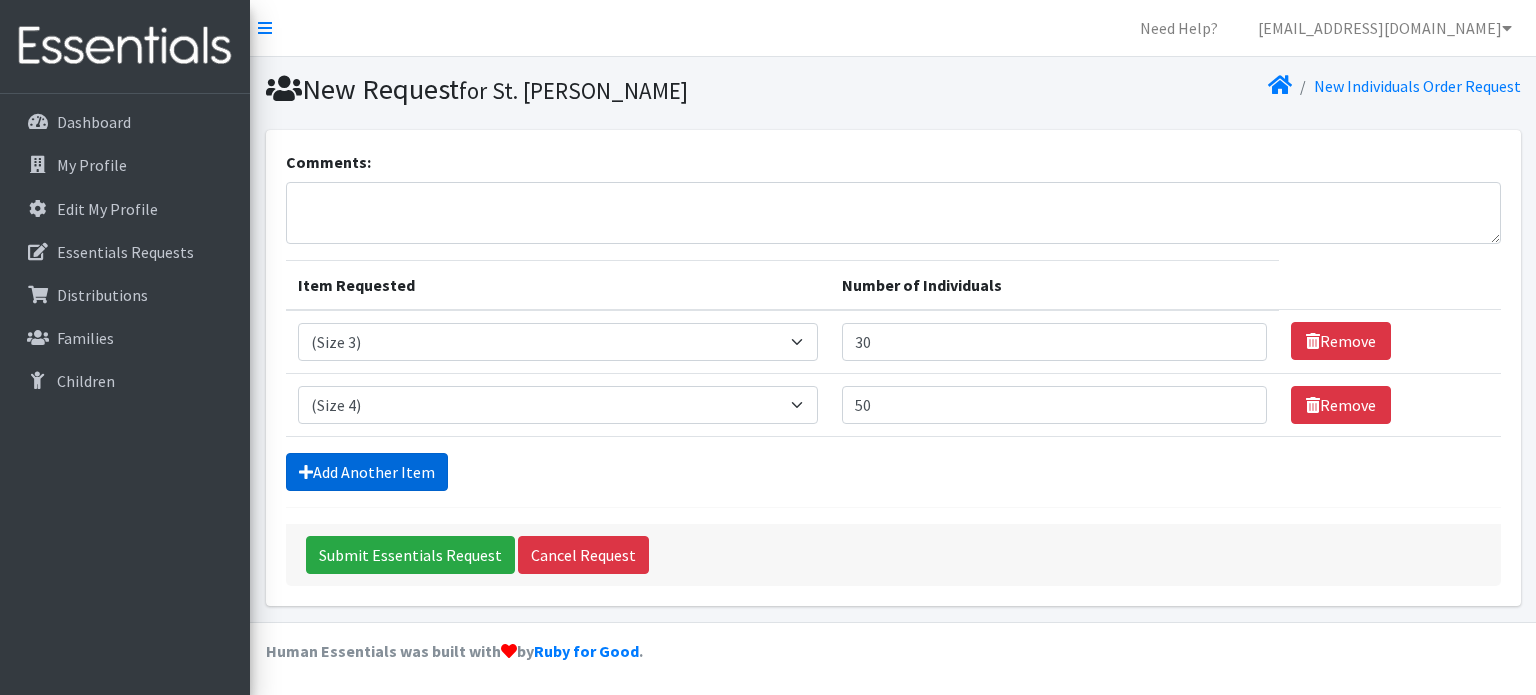 click on "Add Another Item" at bounding box center [367, 472] 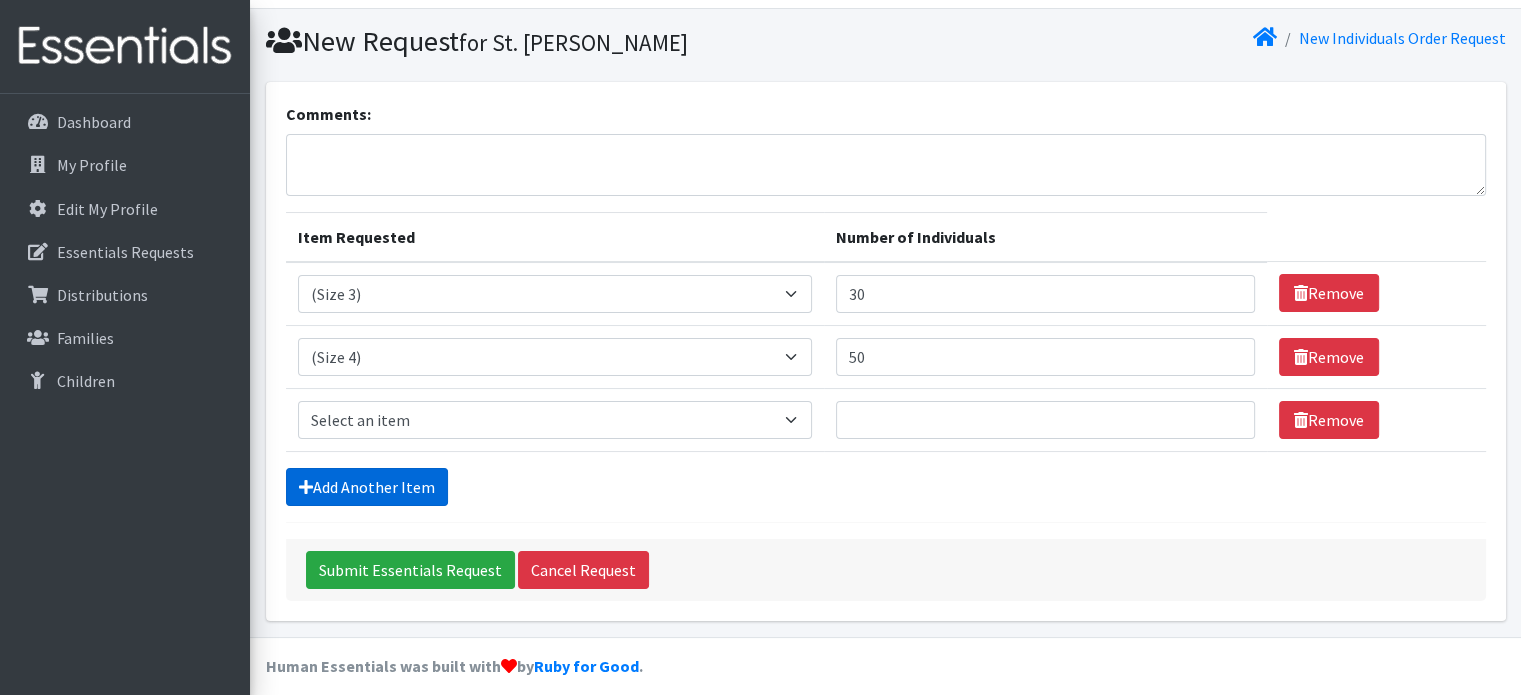 scroll, scrollTop: 61, scrollLeft: 0, axis: vertical 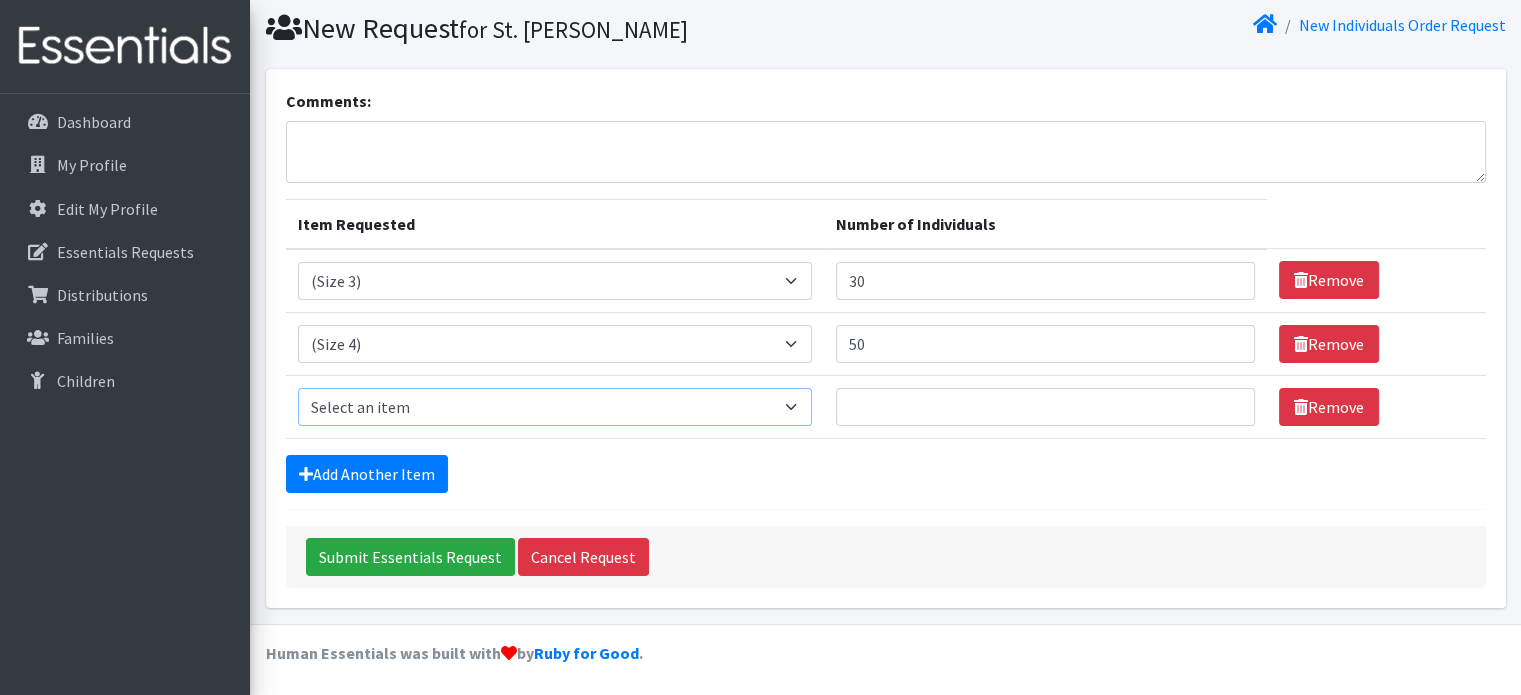 click on "Select an item
(Newborn)
(Preemie)
(Size 1)
(Size 2)
(Size 3)
(Size 4)
(Size 5)
(Size 6)
Adult Briefs (Medium/Large)
Adult Briefs (Small/Medium)
Adult Briefs (XXL)
Adult Briefs Men Large
Adult Briefs Men Small/Medium
Adult Briefs Men X-Large
Adult Briefs Women Large
Adult Briefs Women Medium
Adult Briefs Women Small/Medium
Adult Briefs Women X-Large
CHUX Bed Pads (Disposable)
Cloth Swim Diaper Large
Cloth Swim Diaper Medium
Cloth Swim Diaper One Size (12-35lb)
Cloth Swim Diaper Small
Cloth Swim Diaper XLarge
Cloth Trainer Kit 2T
Cloth Trainer Kit 3T
Cloth Trainer Kit 4T
Cloth Trainer Kit 5T
Disposable Inserts
Emergency Kit of 6 Cloth Diapers
Goodnights L/XL
Goodnights Large
Goodnights S/M
Goodnights Xlarge
Liners (Incontinence)
Liners (Menstrual)
Male Guards
Newborn Cloth Kit-7-12lb.
One Size Cloth Kit 12-35lb.
Pads (Menstrual)
Poise (Size 3)
Poise (Size 4)
Poise (Size 5)
Poise (Size 6)
Poise (Size 8)
Pull-Ups (2T-3T)" at bounding box center (555, 407) 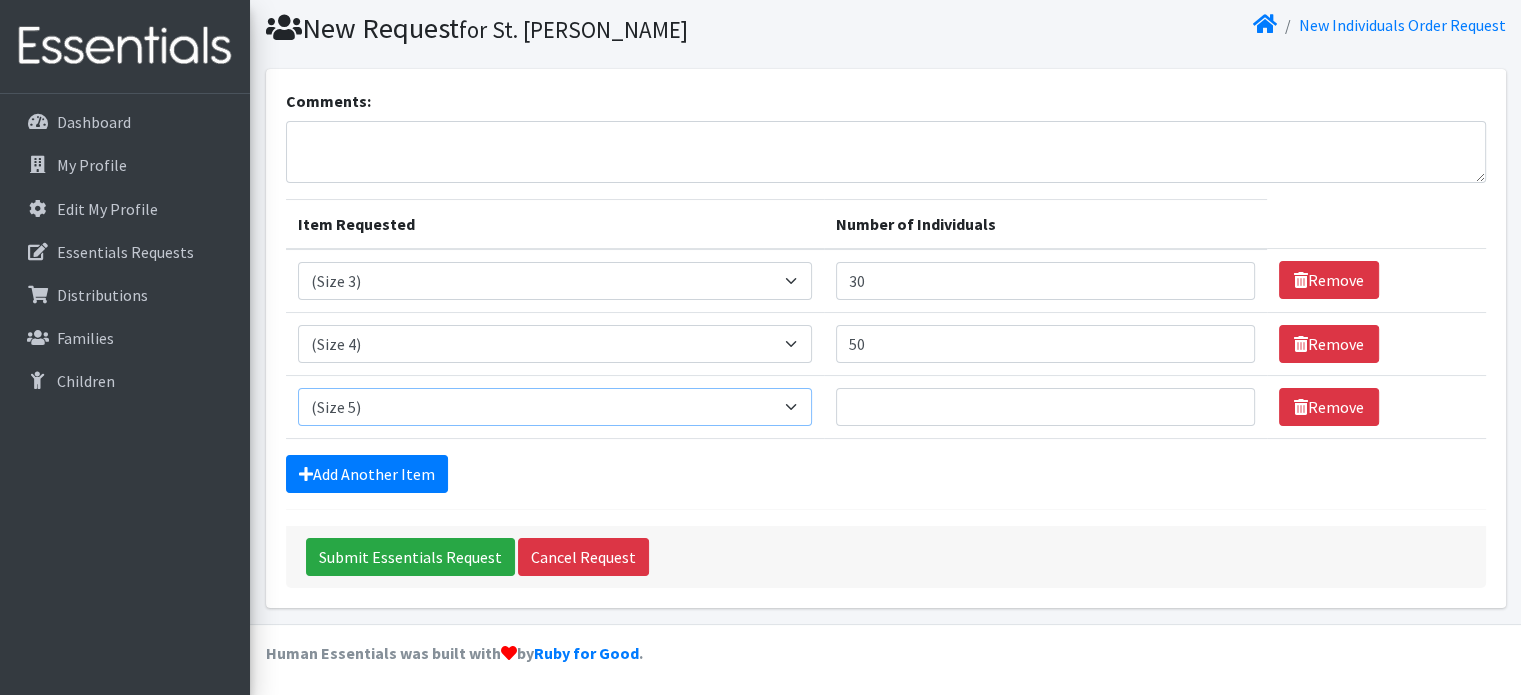 click on "Select an item
(Newborn)
(Preemie)
(Size 1)
(Size 2)
(Size 3)
(Size 4)
(Size 5)
(Size 6)
Adult Briefs (Medium/Large)
Adult Briefs (Small/Medium)
Adult Briefs (XXL)
Adult Briefs Men Large
Adult Briefs Men Small/Medium
Adult Briefs Men X-Large
Adult Briefs Women Large
Adult Briefs Women Medium
Adult Briefs Women Small/Medium
Adult Briefs Women X-Large
CHUX Bed Pads (Disposable)
Cloth Swim Diaper Large
Cloth Swim Diaper Medium
Cloth Swim Diaper One Size (12-35lb)
Cloth Swim Diaper Small
Cloth Swim Diaper XLarge
Cloth Trainer Kit 2T
Cloth Trainer Kit 3T
Cloth Trainer Kit 4T
Cloth Trainer Kit 5T
Disposable Inserts
Emergency Kit of 6 Cloth Diapers
Goodnights L/XL
Goodnights Large
Goodnights S/M
Goodnights Xlarge
Liners (Incontinence)
Liners (Menstrual)
Male Guards
Newborn Cloth Kit-7-12lb.
One Size Cloth Kit 12-35lb.
Pads (Menstrual)
Poise (Size 3)
Poise (Size 4)
Poise (Size 5)
Poise (Size 6)
Poise (Size 8)
Pull-Ups (2T-3T)" at bounding box center [555, 407] 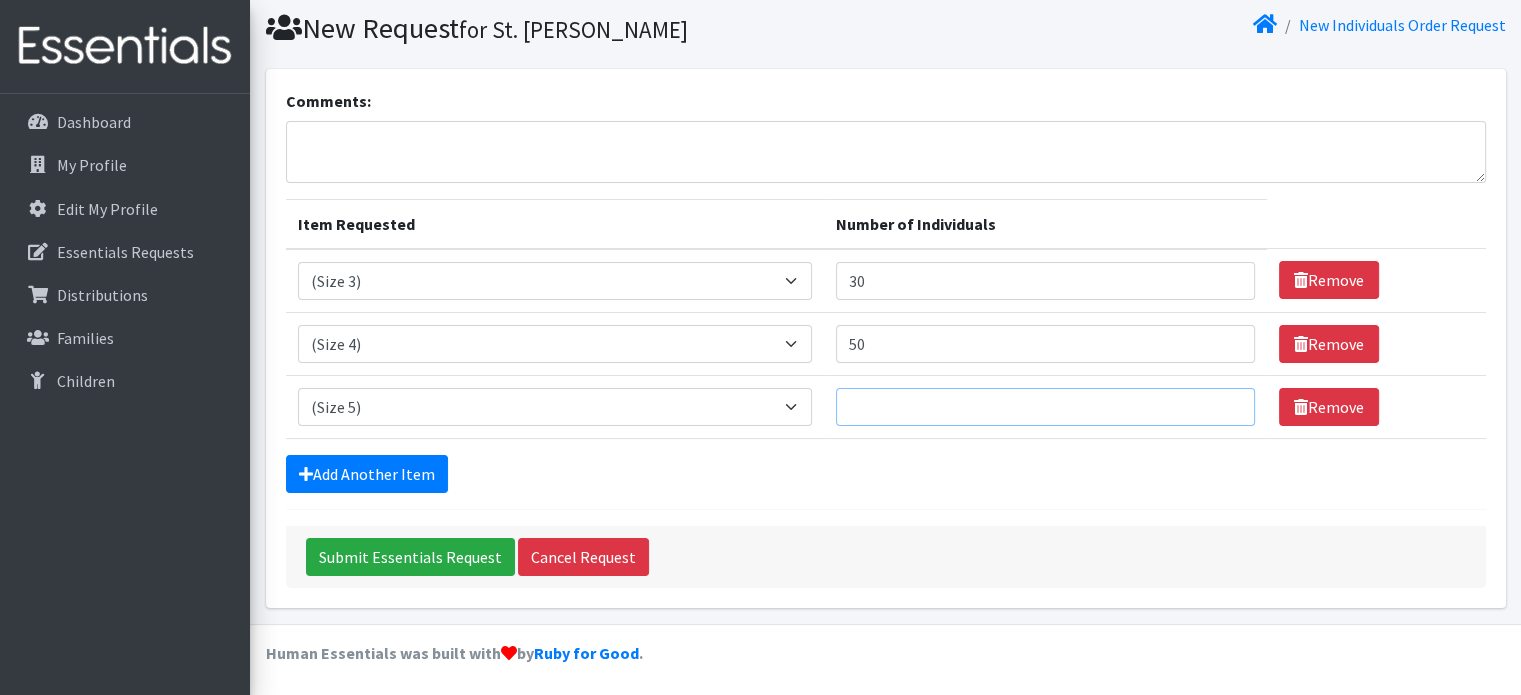 click on "Number of Individuals" at bounding box center [1045, 407] 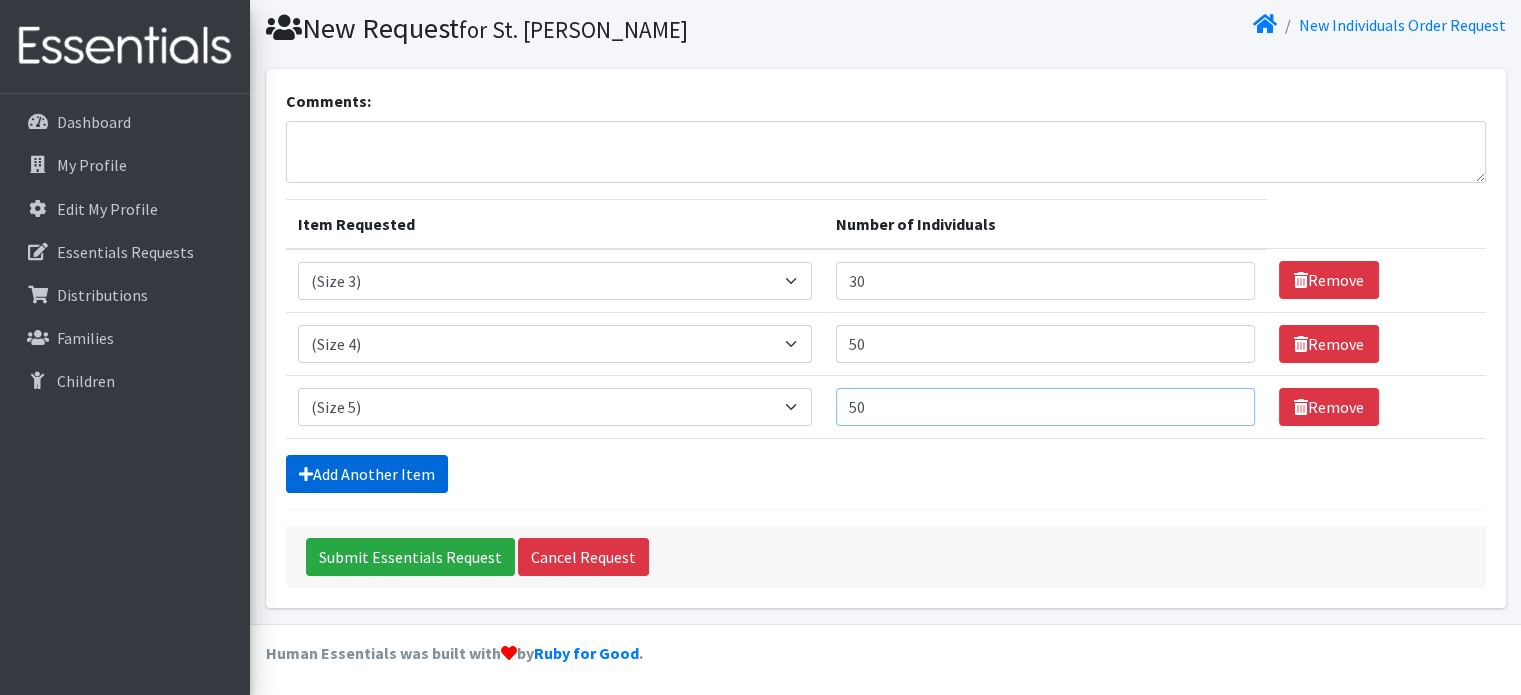type on "50" 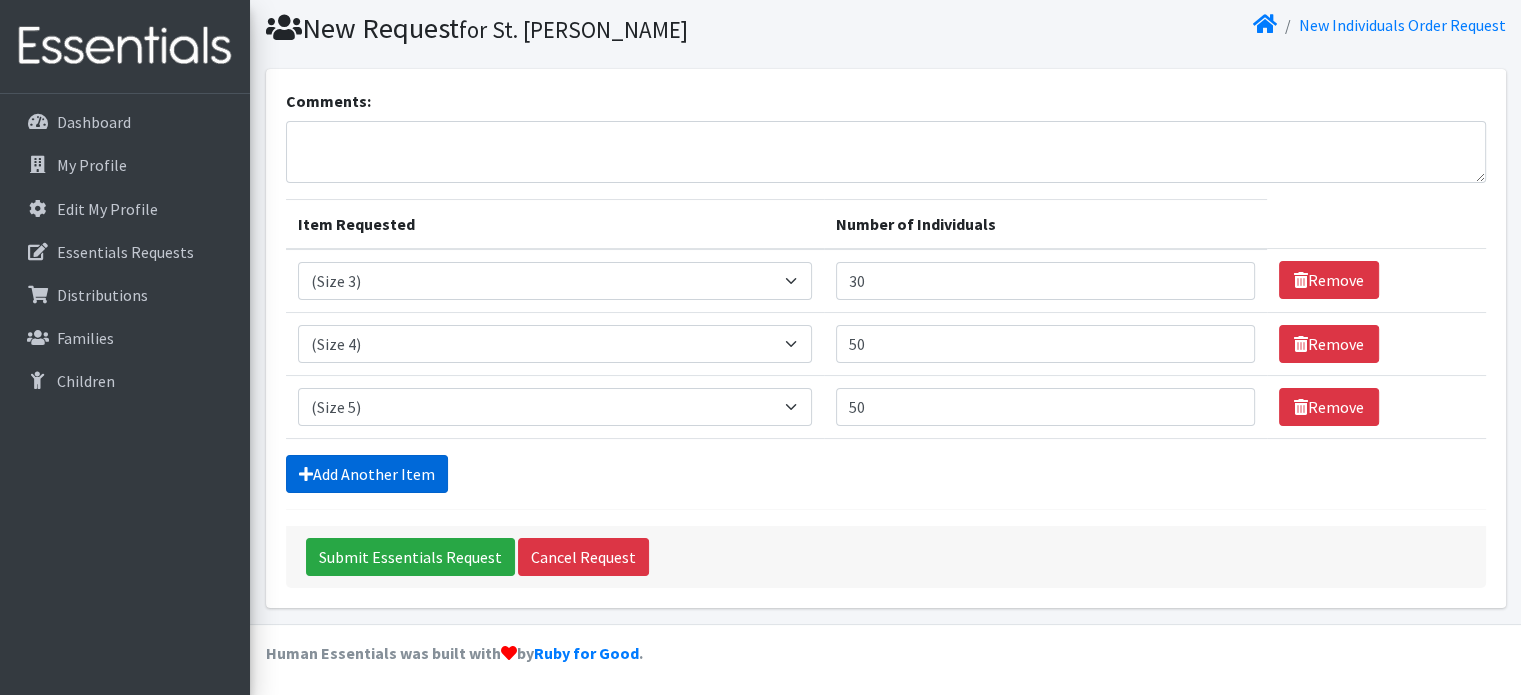 click on "Add Another Item" at bounding box center (367, 474) 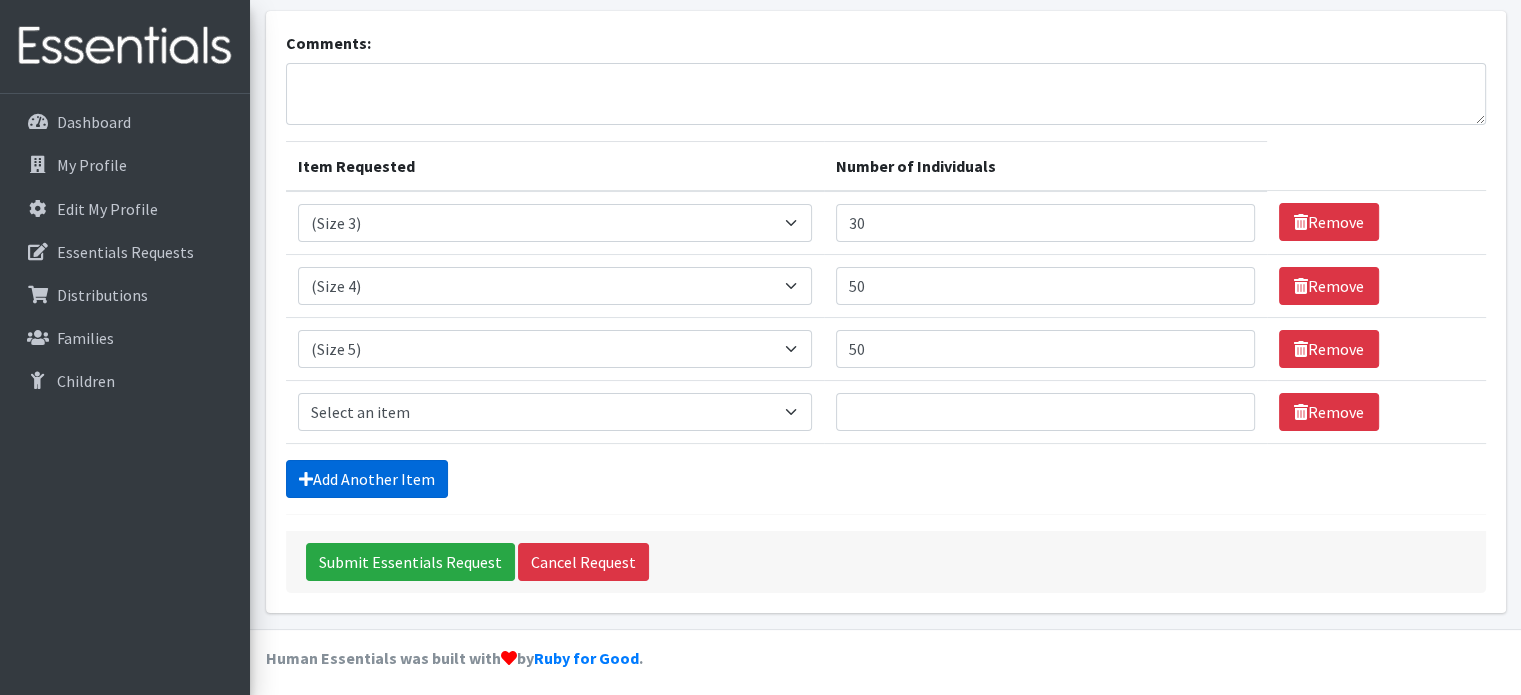 scroll, scrollTop: 124, scrollLeft: 0, axis: vertical 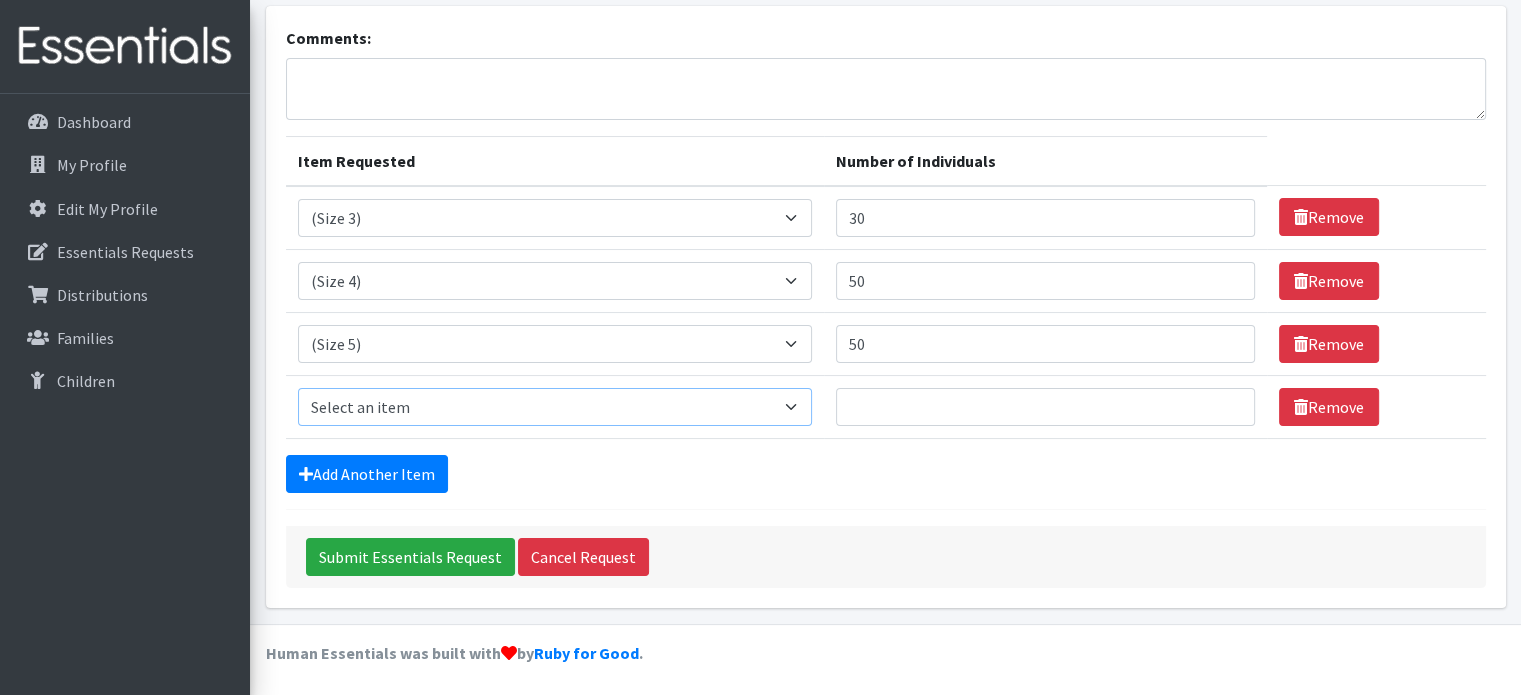 click on "Select an item
(Newborn)
(Preemie)
(Size 1)
(Size 2)
(Size 3)
(Size 4)
(Size 5)
(Size 6)
Adult Briefs (Medium/Large)
Adult Briefs (Small/Medium)
Adult Briefs (XXL)
Adult Briefs Men Large
Adult Briefs Men Small/Medium
Adult Briefs Men X-Large
Adult Briefs Women Large
Adult Briefs Women Medium
Adult Briefs Women Small/Medium
Adult Briefs Women X-Large
CHUX Bed Pads (Disposable)
Cloth Swim Diaper Large
Cloth Swim Diaper Medium
Cloth Swim Diaper One Size (12-35lb)
Cloth Swim Diaper Small
Cloth Swim Diaper XLarge
Cloth Trainer Kit 2T
Cloth Trainer Kit 3T
Cloth Trainer Kit 4T
Cloth Trainer Kit 5T
Disposable Inserts
Emergency Kit of 6 Cloth Diapers
Goodnights L/XL
Goodnights Large
Goodnights S/M
Goodnights Xlarge
Liners (Incontinence)
Liners (Menstrual)
Male Guards
Newborn Cloth Kit-7-12lb.
One Size Cloth Kit 12-35lb.
Pads (Menstrual)
Poise (Size 3)
Poise (Size 4)
Poise (Size 5)
Poise (Size 6)
Poise (Size 8)
Pull-Ups (2T-3T)" at bounding box center [555, 407] 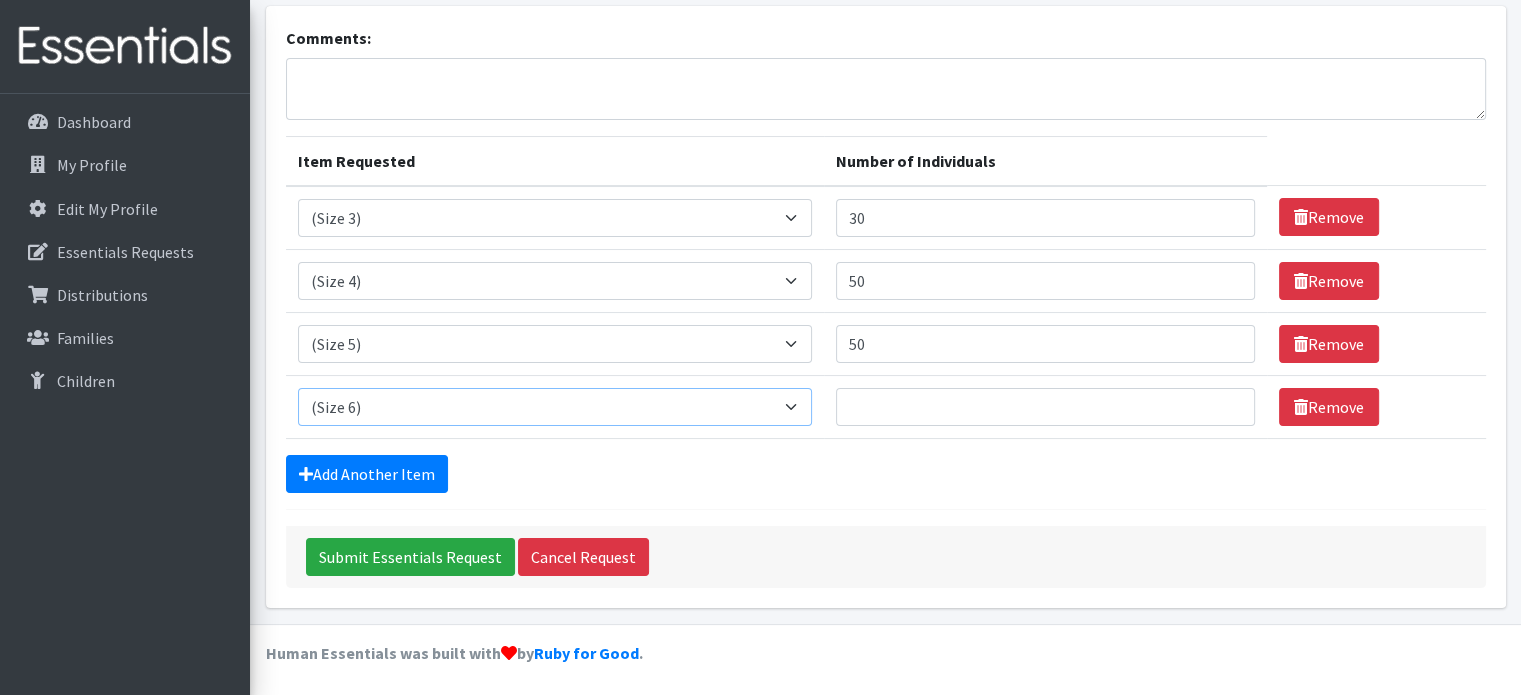 click on "Select an item
(Newborn)
(Preemie)
(Size 1)
(Size 2)
(Size 3)
(Size 4)
(Size 5)
(Size 6)
Adult Briefs (Medium/Large)
Adult Briefs (Small/Medium)
Adult Briefs (XXL)
Adult Briefs Men Large
Adult Briefs Men Small/Medium
Adult Briefs Men X-Large
Adult Briefs Women Large
Adult Briefs Women Medium
Adult Briefs Women Small/Medium
Adult Briefs Women X-Large
CHUX Bed Pads (Disposable)
Cloth Swim Diaper Large
Cloth Swim Diaper Medium
Cloth Swim Diaper One Size (12-35lb)
Cloth Swim Diaper Small
Cloth Swim Diaper XLarge
Cloth Trainer Kit 2T
Cloth Trainer Kit 3T
Cloth Trainer Kit 4T
Cloth Trainer Kit 5T
Disposable Inserts
Emergency Kit of 6 Cloth Diapers
Goodnights L/XL
Goodnights Large
Goodnights S/M
Goodnights Xlarge
Liners (Incontinence)
Liners (Menstrual)
Male Guards
Newborn Cloth Kit-7-12lb.
One Size Cloth Kit 12-35lb.
Pads (Menstrual)
Poise (Size 3)
Poise (Size 4)
Poise (Size 5)
Poise (Size 6)
Poise (Size 8)
Pull-Ups (2T-3T)" at bounding box center [555, 407] 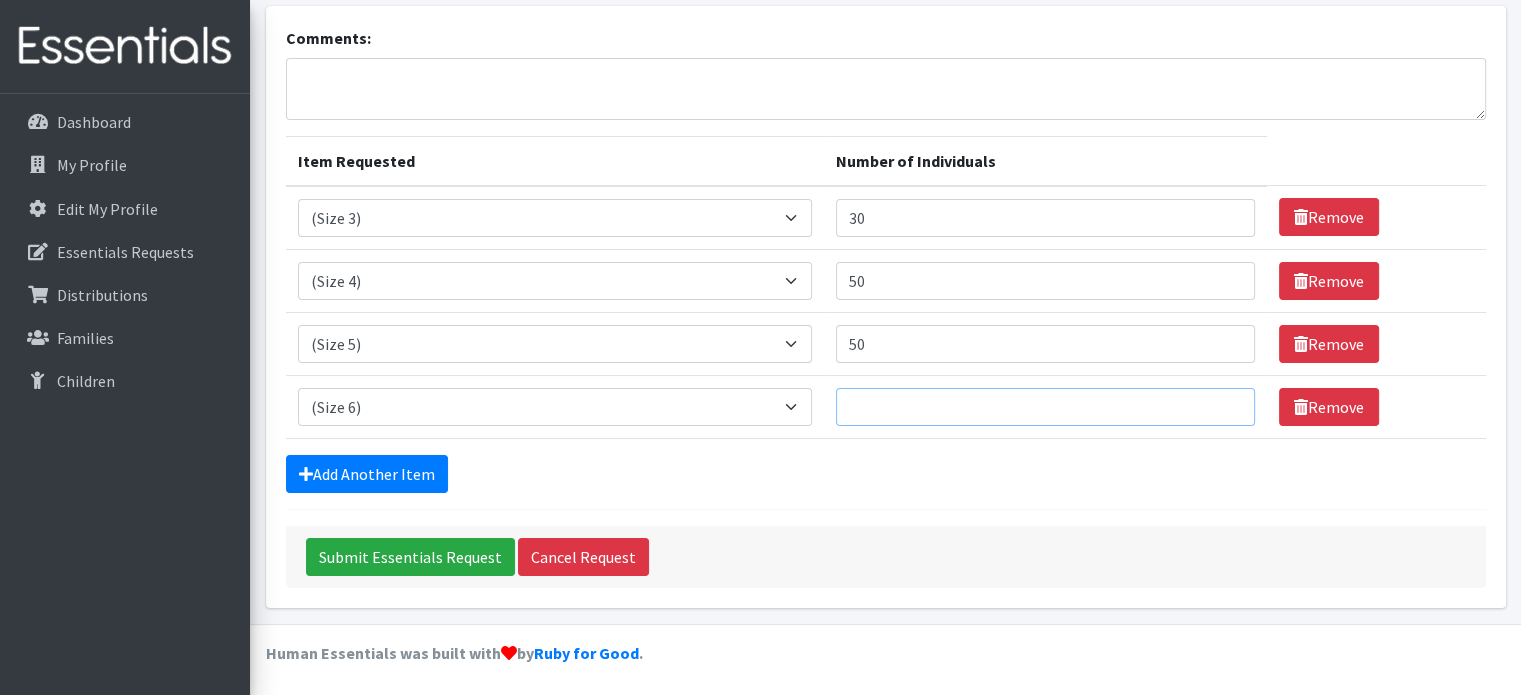 click on "Number of Individuals" at bounding box center [1045, 407] 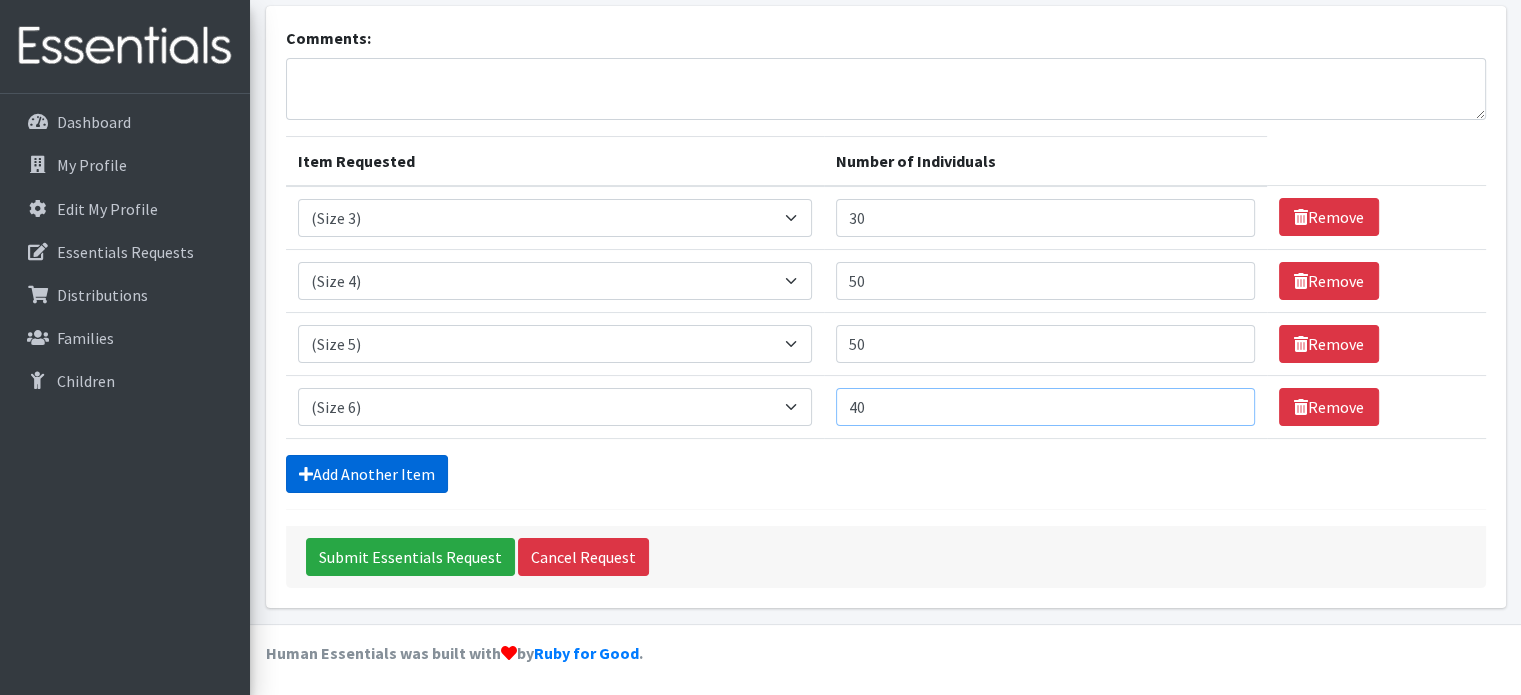 type on "40" 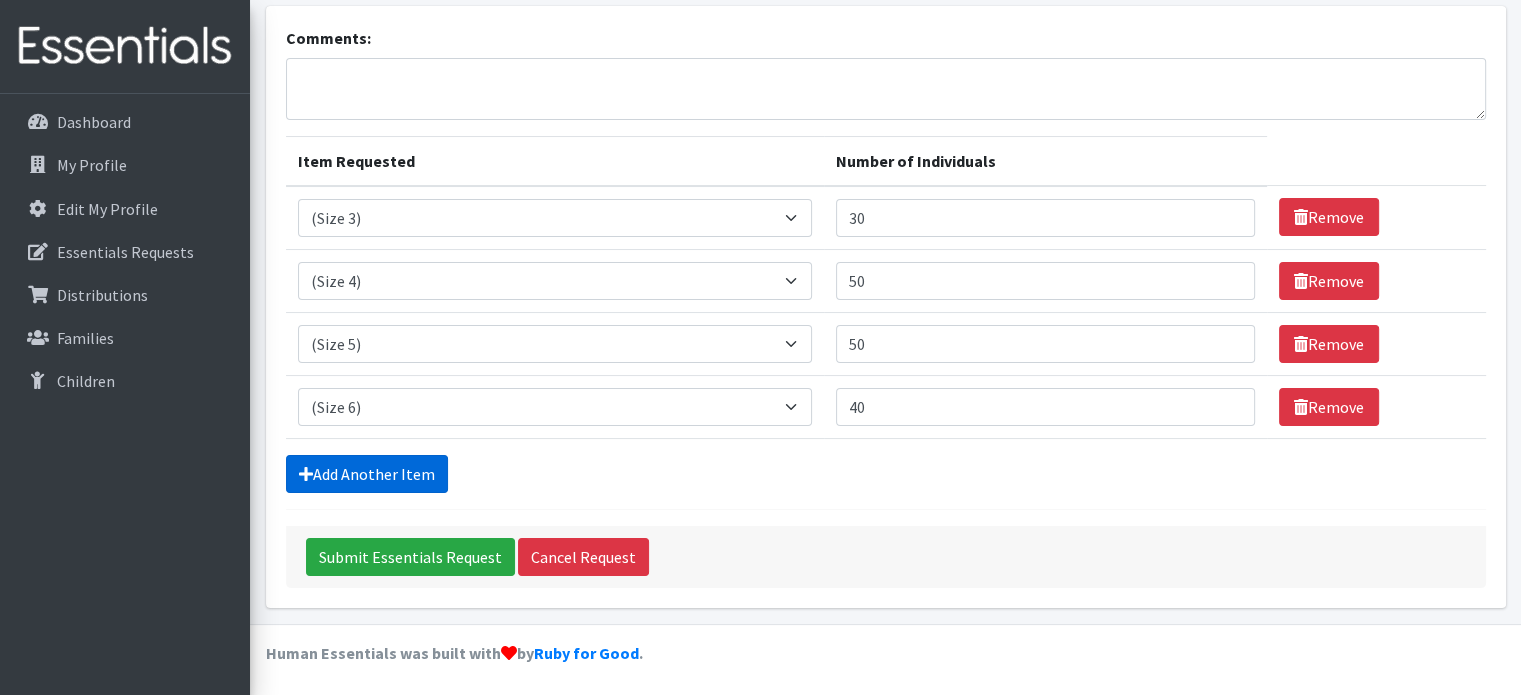 click on "Add Another Item" at bounding box center [367, 474] 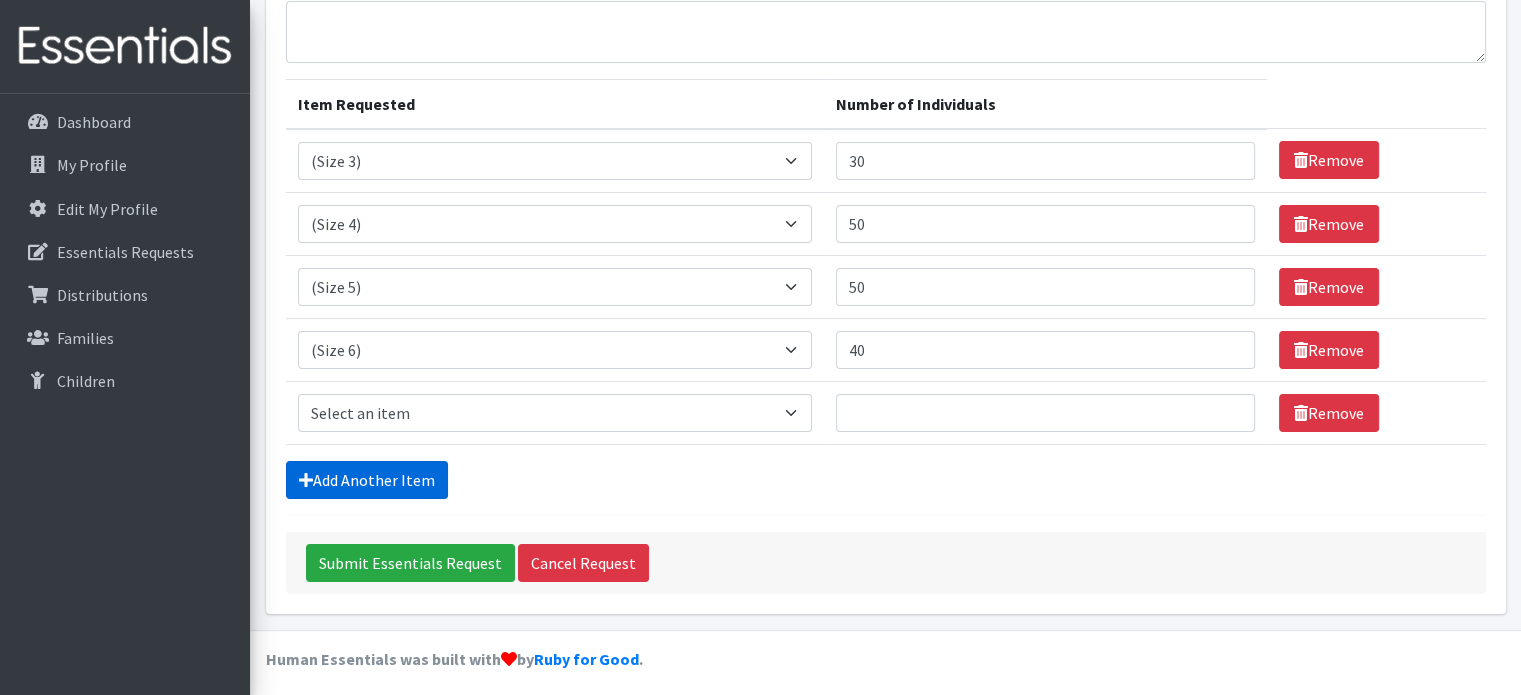 scroll, scrollTop: 187, scrollLeft: 0, axis: vertical 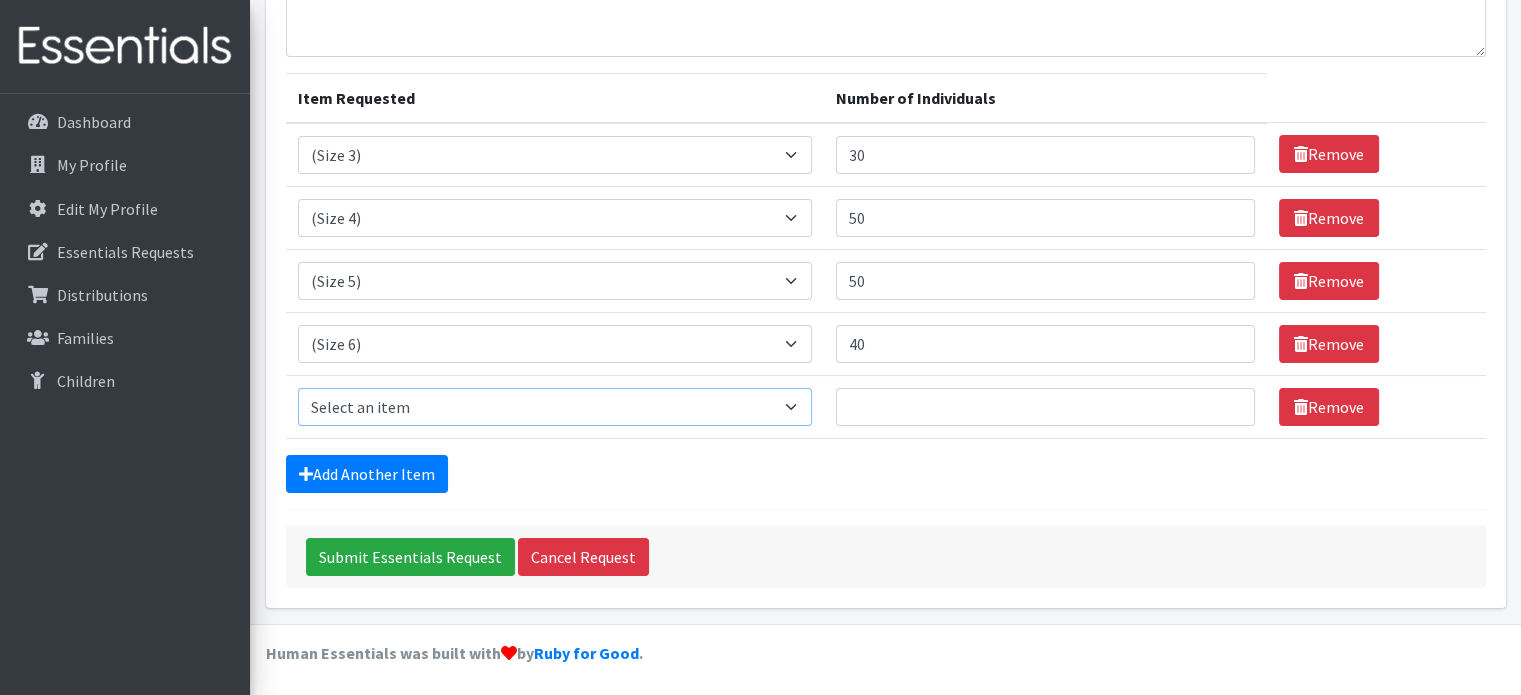 click on "Select an item
(Newborn)
(Preemie)
(Size 1)
(Size 2)
(Size 3)
(Size 4)
(Size 5)
(Size 6)
Adult Briefs (Medium/Large)
Adult Briefs (Small/Medium)
Adult Briefs (XXL)
Adult Briefs Men Large
Adult Briefs Men Small/Medium
Adult Briefs Men X-Large
Adult Briefs Women Large
Adult Briefs Women Medium
Adult Briefs Women Small/Medium
Adult Briefs Women X-Large
CHUX Bed Pads (Disposable)
Cloth Swim Diaper Large
Cloth Swim Diaper Medium
Cloth Swim Diaper One Size (12-35lb)
Cloth Swim Diaper Small
Cloth Swim Diaper XLarge
Cloth Trainer Kit 2T
Cloth Trainer Kit 3T
Cloth Trainer Kit 4T
Cloth Trainer Kit 5T
Disposable Inserts
Emergency Kit of 6 Cloth Diapers
Goodnights L/XL
Goodnights Large
Goodnights S/M
Goodnights Xlarge
Liners (Incontinence)
Liners (Menstrual)
Male Guards
Newborn Cloth Kit-7-12lb.
One Size Cloth Kit 12-35lb.
Pads (Menstrual)
Poise (Size 3)
Poise (Size 4)
Poise (Size 5)
Poise (Size 6)
Poise (Size 8)
Pull-Ups (2T-3T)" at bounding box center (555, 407) 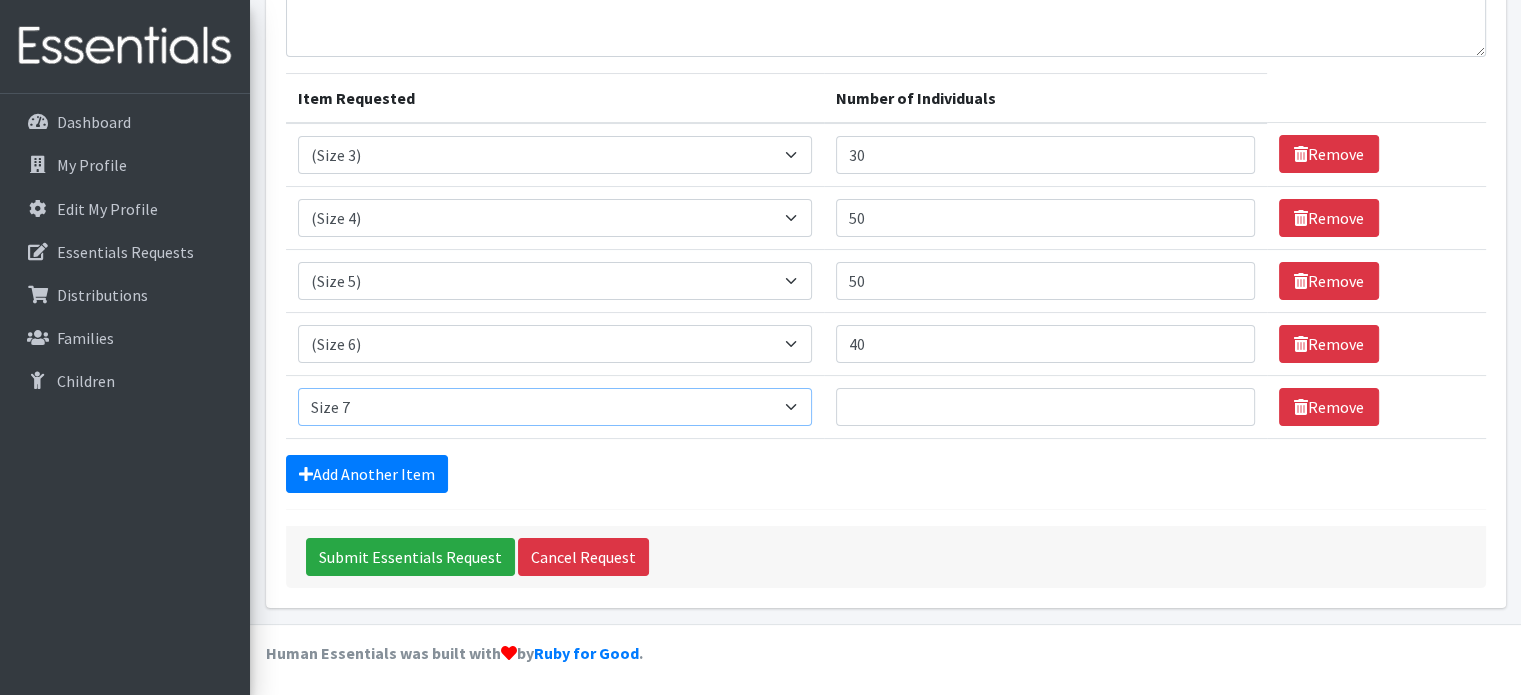 click on "Select an item
(Newborn)
(Preemie)
(Size 1)
(Size 2)
(Size 3)
(Size 4)
(Size 5)
(Size 6)
Adult Briefs (Medium/Large)
Adult Briefs (Small/Medium)
Adult Briefs (XXL)
Adult Briefs Men Large
Adult Briefs Men Small/Medium
Adult Briefs Men X-Large
Adult Briefs Women Large
Adult Briefs Women Medium
Adult Briefs Women Small/Medium
Adult Briefs Women X-Large
CHUX Bed Pads (Disposable)
Cloth Swim Diaper Large
Cloth Swim Diaper Medium
Cloth Swim Diaper One Size (12-35lb)
Cloth Swim Diaper Small
Cloth Swim Diaper XLarge
Cloth Trainer Kit 2T
Cloth Trainer Kit 3T
Cloth Trainer Kit 4T
Cloth Trainer Kit 5T
Disposable Inserts
Emergency Kit of 6 Cloth Diapers
Goodnights L/XL
Goodnights Large
Goodnights S/M
Goodnights Xlarge
Liners (Incontinence)
Liners (Menstrual)
Male Guards
Newborn Cloth Kit-7-12lb.
One Size Cloth Kit 12-35lb.
Pads (Menstrual)
Poise (Size 3)
Poise (Size 4)
Poise (Size 5)
Poise (Size 6)
Poise (Size 8)
Pull-Ups (2T-3T)" at bounding box center [555, 407] 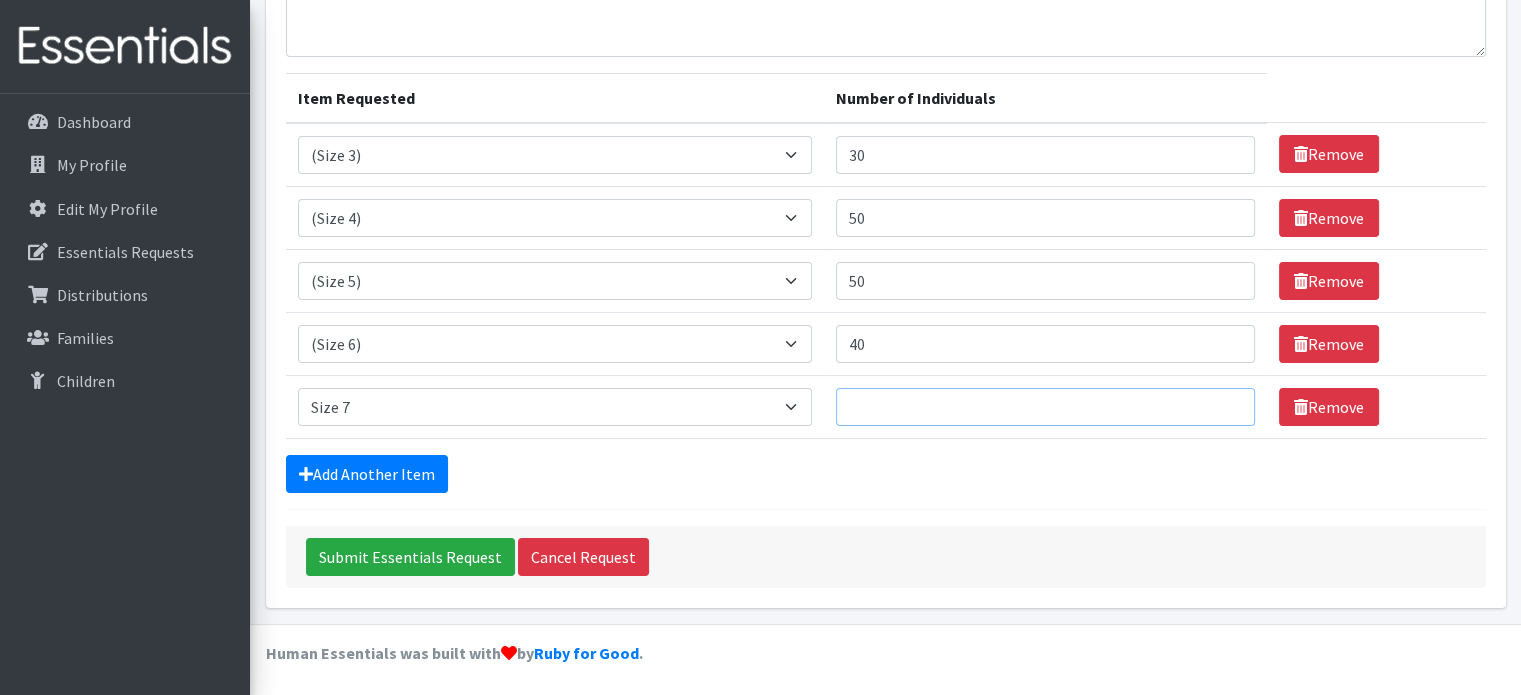 click on "Number of Individuals" at bounding box center [1045, 407] 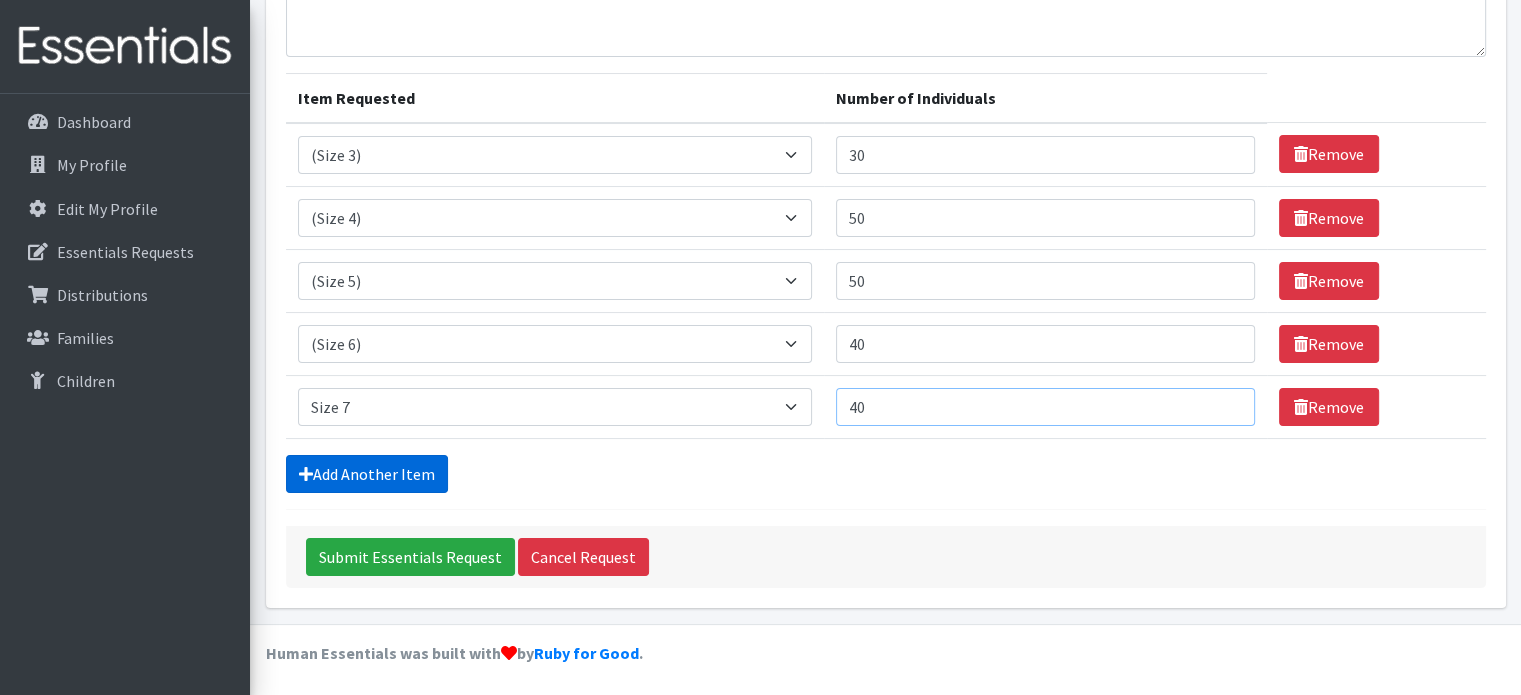 type on "40" 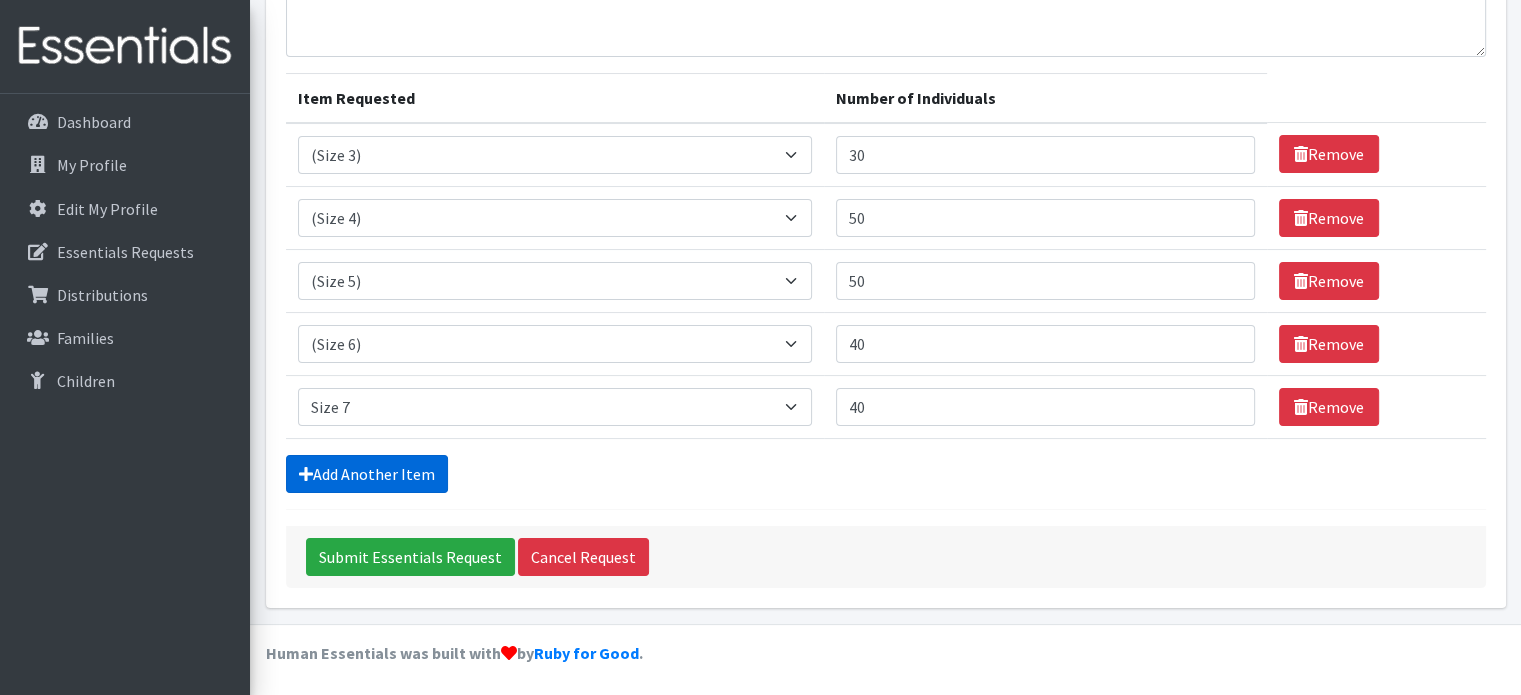 click on "Add Another Item" at bounding box center (367, 474) 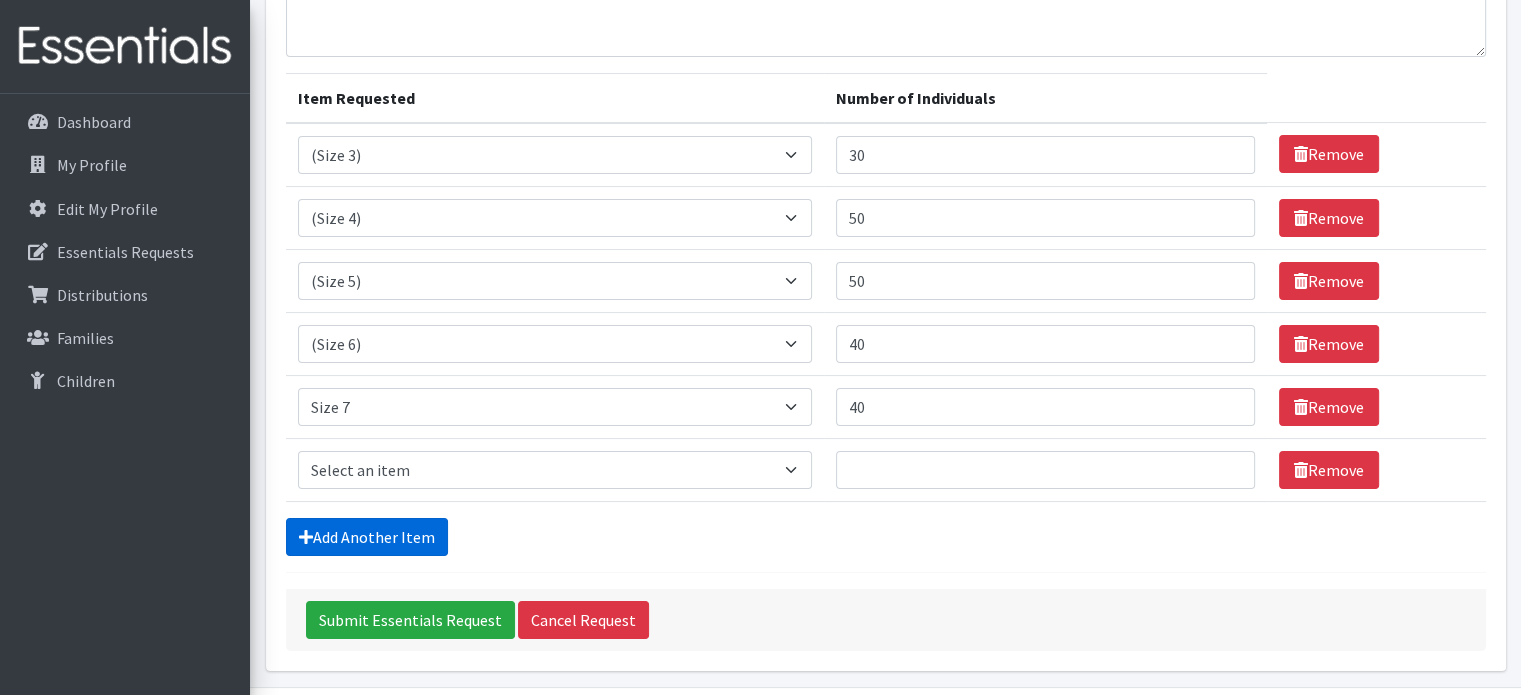 scroll, scrollTop: 250, scrollLeft: 0, axis: vertical 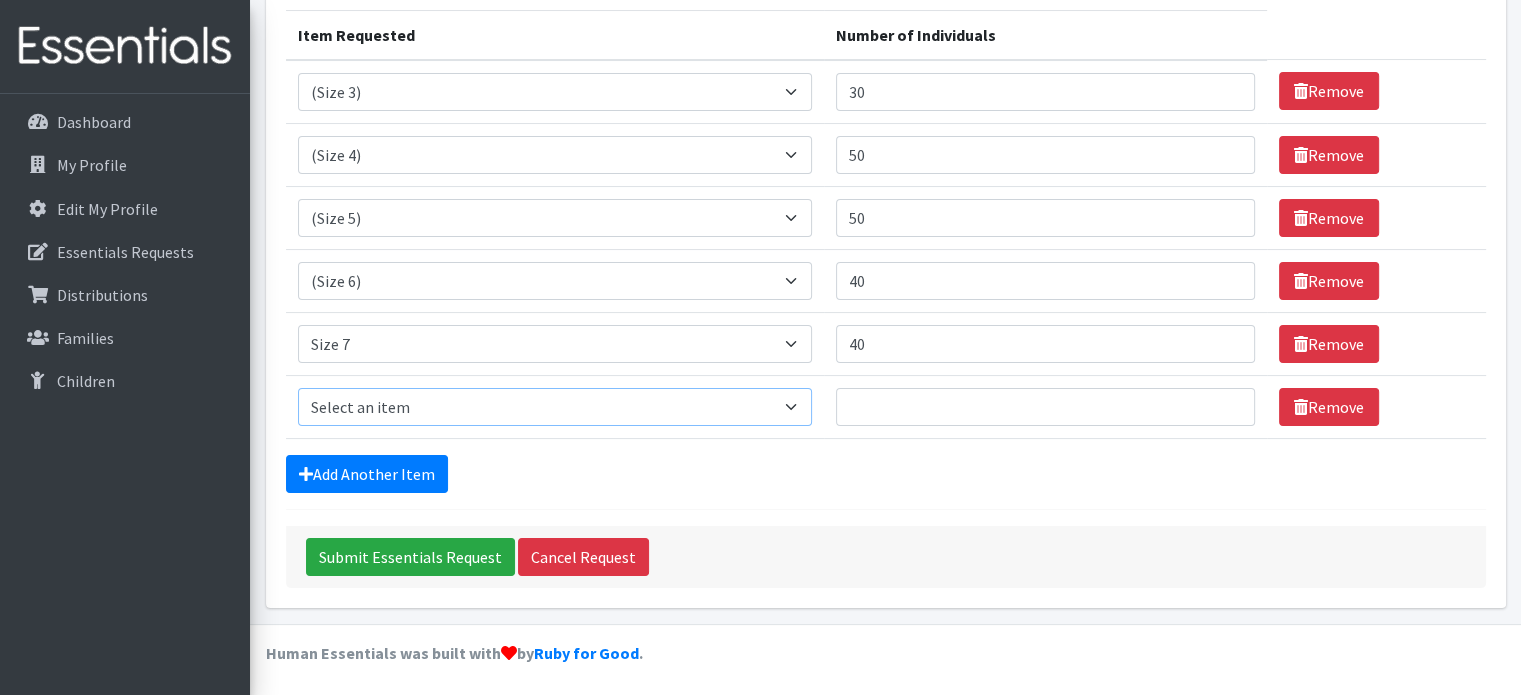 click on "Select an item
(Newborn)
(Preemie)
(Size 1)
(Size 2)
(Size 3)
(Size 4)
(Size 5)
(Size 6)
Adult Briefs (Medium/Large)
Adult Briefs (Small/Medium)
Adult Briefs (XXL)
Adult Briefs Men Large
Adult Briefs Men Small/Medium
Adult Briefs Men X-Large
Adult Briefs Women Large
Adult Briefs Women Medium
Adult Briefs Women Small/Medium
Adult Briefs Women X-Large
CHUX Bed Pads (Disposable)
Cloth Swim Diaper Large
Cloth Swim Diaper Medium
Cloth Swim Diaper One Size (12-35lb)
Cloth Swim Diaper Small
Cloth Swim Diaper XLarge
Cloth Trainer Kit 2T
Cloth Trainer Kit 3T
Cloth Trainer Kit 4T
Cloth Trainer Kit 5T
Disposable Inserts
Emergency Kit of 6 Cloth Diapers
Goodnights L/XL
Goodnights Large
Goodnights S/M
Goodnights Xlarge
Liners (Incontinence)
Liners (Menstrual)
Male Guards
Newborn Cloth Kit-7-12lb.
One Size Cloth Kit 12-35lb.
Pads (Menstrual)
Poise (Size 3)
Poise (Size 4)
Poise (Size 5)
Poise (Size 6)
Poise (Size 8)
Pull-Ups (2T-3T)" at bounding box center [555, 407] 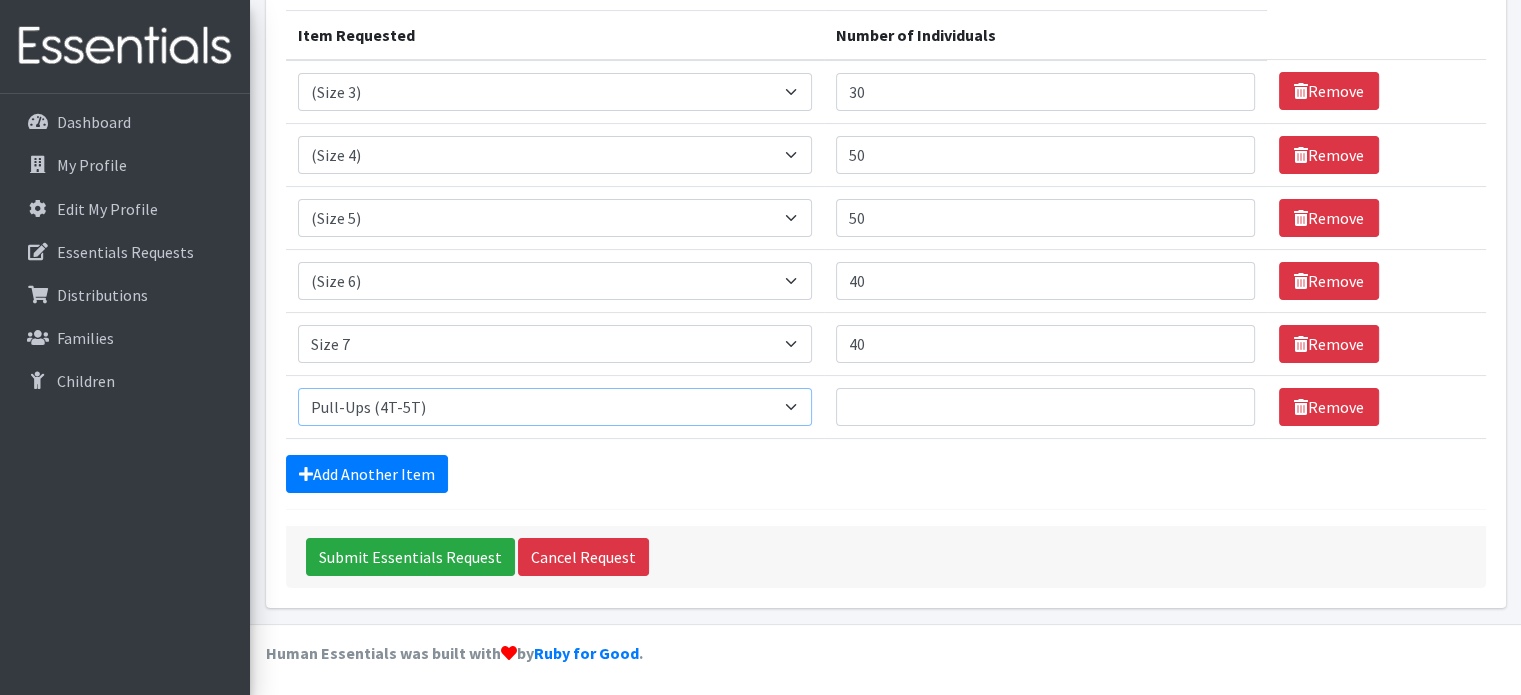click on "Select an item
(Newborn)
(Preemie)
(Size 1)
(Size 2)
(Size 3)
(Size 4)
(Size 5)
(Size 6)
Adult Briefs (Medium/Large)
Adult Briefs (Small/Medium)
Adult Briefs (XXL)
Adult Briefs Men Large
Adult Briefs Men Small/Medium
Adult Briefs Men X-Large
Adult Briefs Women Large
Adult Briefs Women Medium
Adult Briefs Women Small/Medium
Adult Briefs Women X-Large
CHUX Bed Pads (Disposable)
Cloth Swim Diaper Large
Cloth Swim Diaper Medium
Cloth Swim Diaper One Size (12-35lb)
Cloth Swim Diaper Small
Cloth Swim Diaper XLarge
Cloth Trainer Kit 2T
Cloth Trainer Kit 3T
Cloth Trainer Kit 4T
Cloth Trainer Kit 5T
Disposable Inserts
Emergency Kit of 6 Cloth Diapers
Goodnights L/XL
Goodnights Large
Goodnights S/M
Goodnights Xlarge
Liners (Incontinence)
Liners (Menstrual)
Male Guards
Newborn Cloth Kit-7-12lb.
One Size Cloth Kit 12-35lb.
Pads (Menstrual)
Poise (Size 3)
Poise (Size 4)
Poise (Size 5)
Poise (Size 6)
Poise (Size 8)
Pull-Ups (2T-3T)" at bounding box center [555, 407] 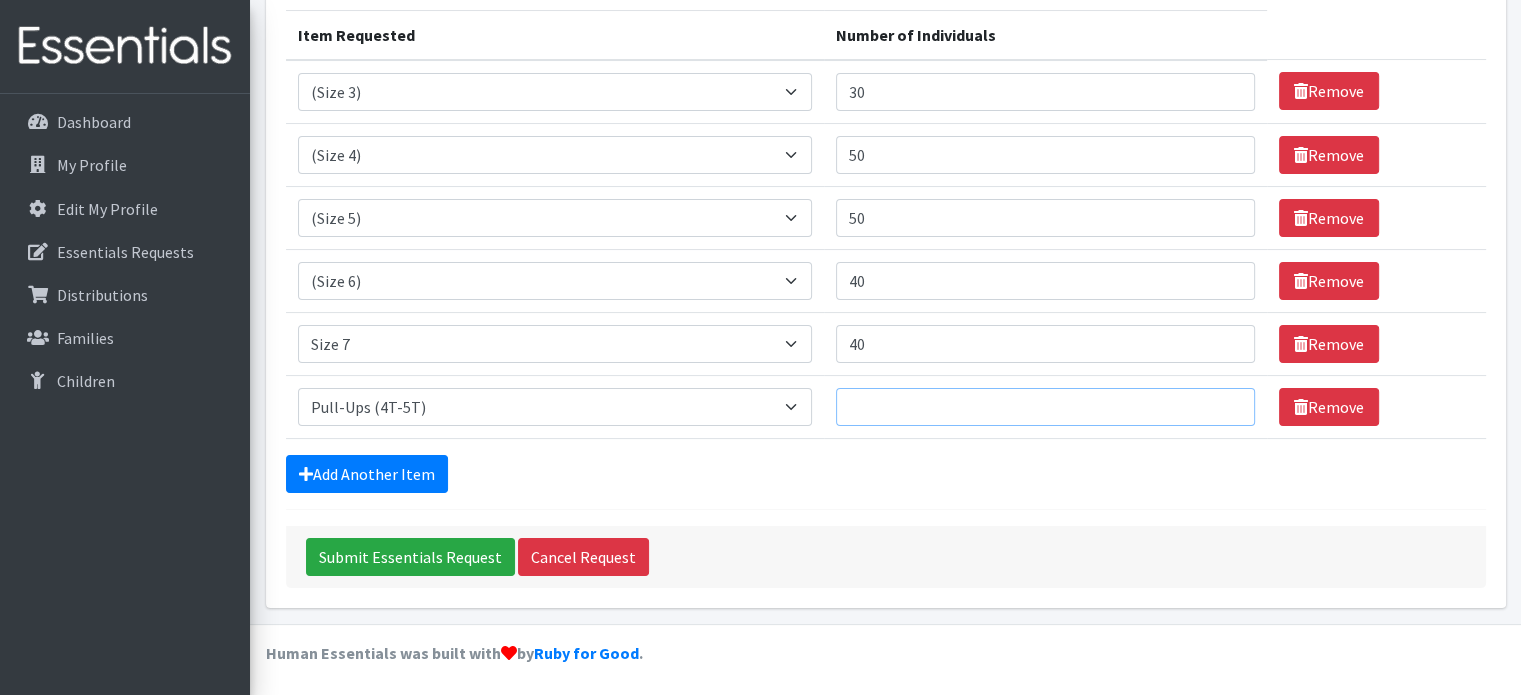 click on "Number of Individuals" at bounding box center (1045, 407) 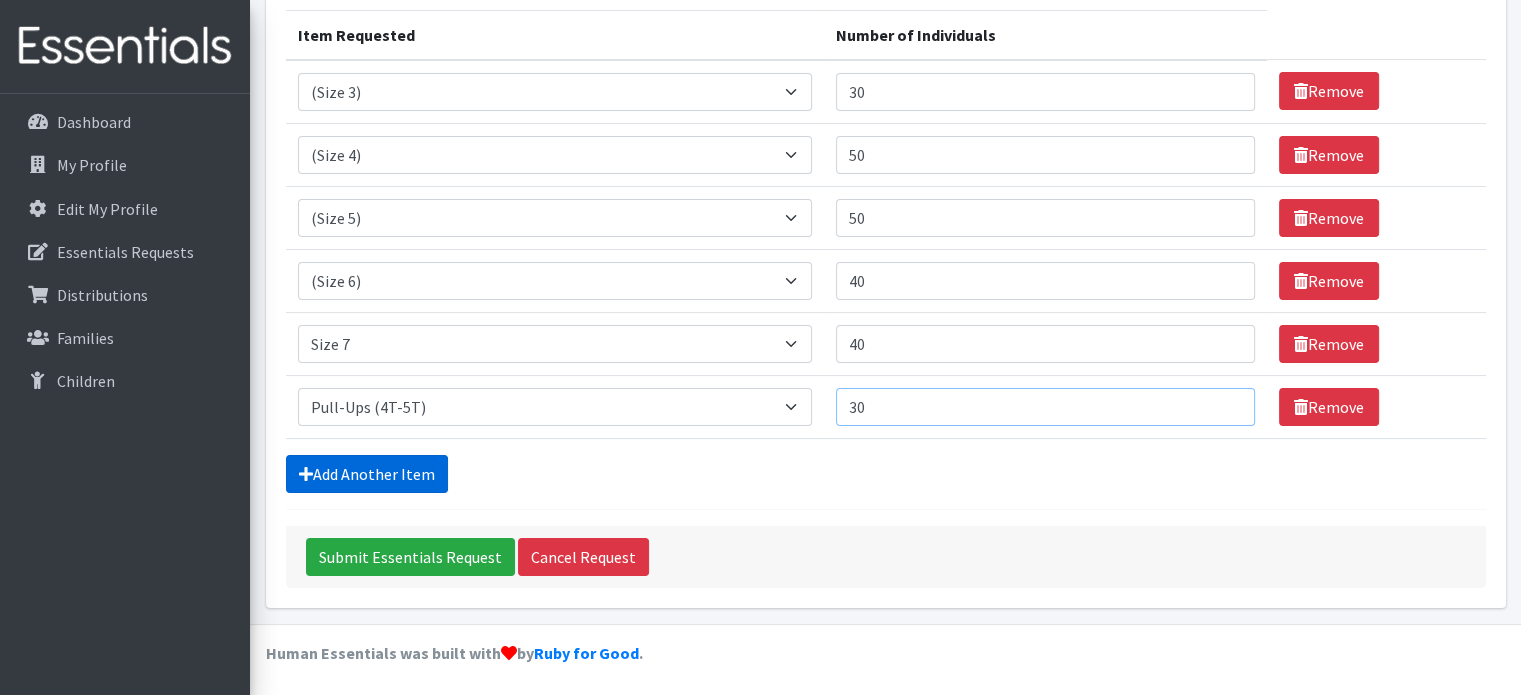 type on "30" 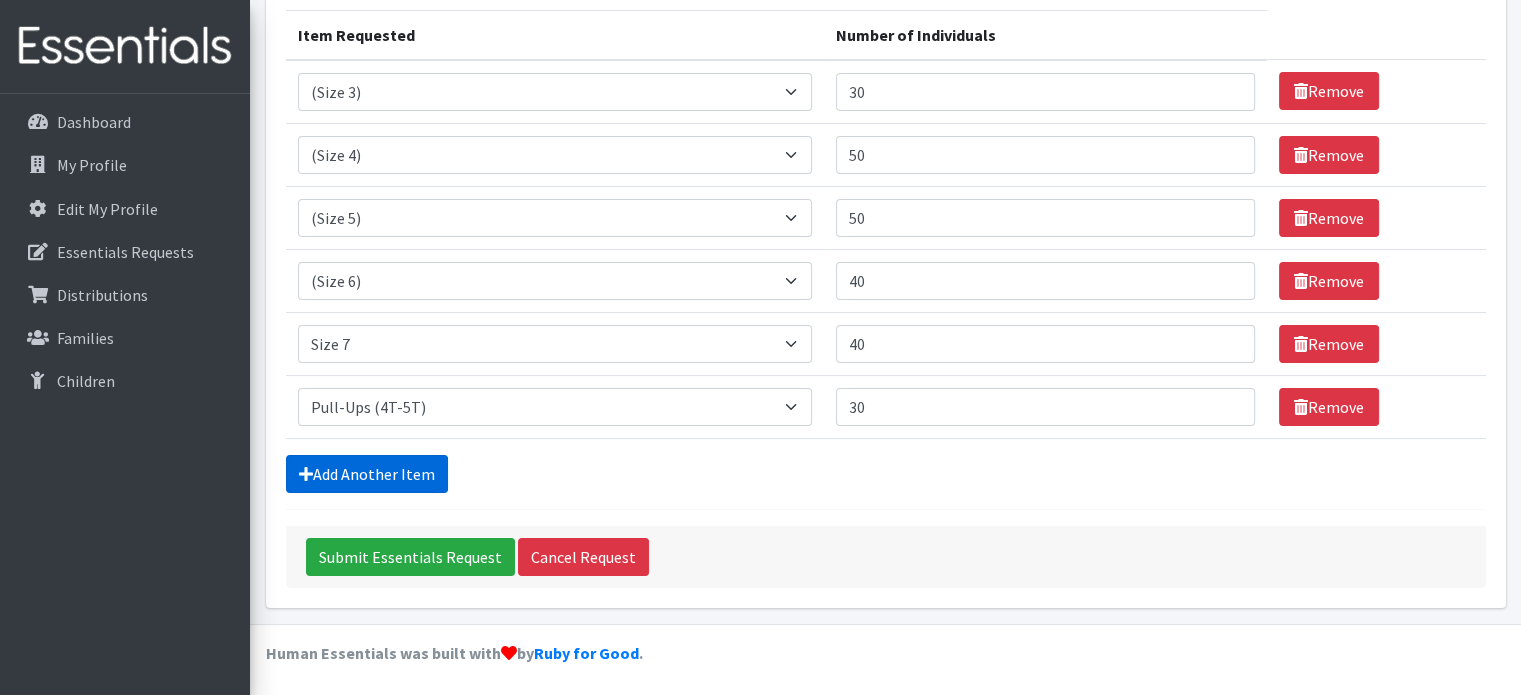 click on "Add Another Item" at bounding box center [367, 474] 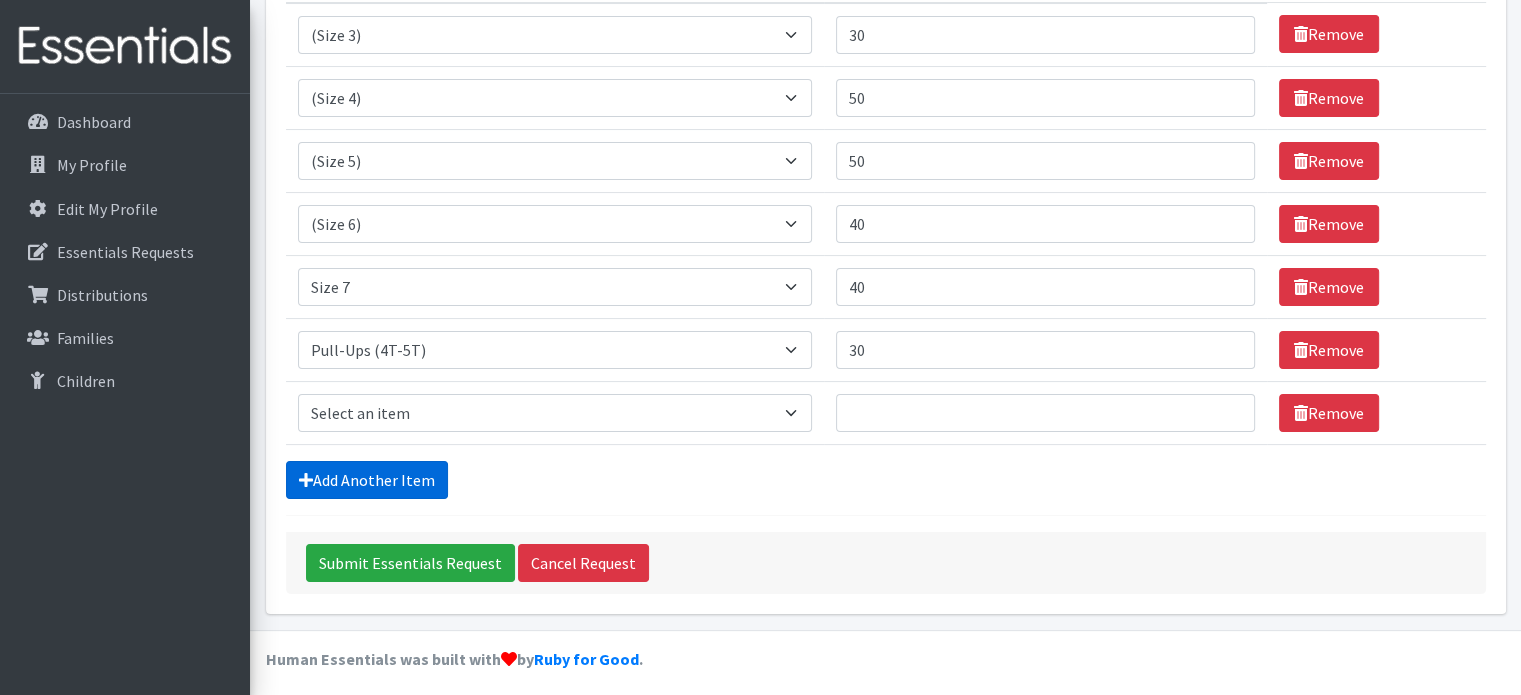 scroll, scrollTop: 312, scrollLeft: 0, axis: vertical 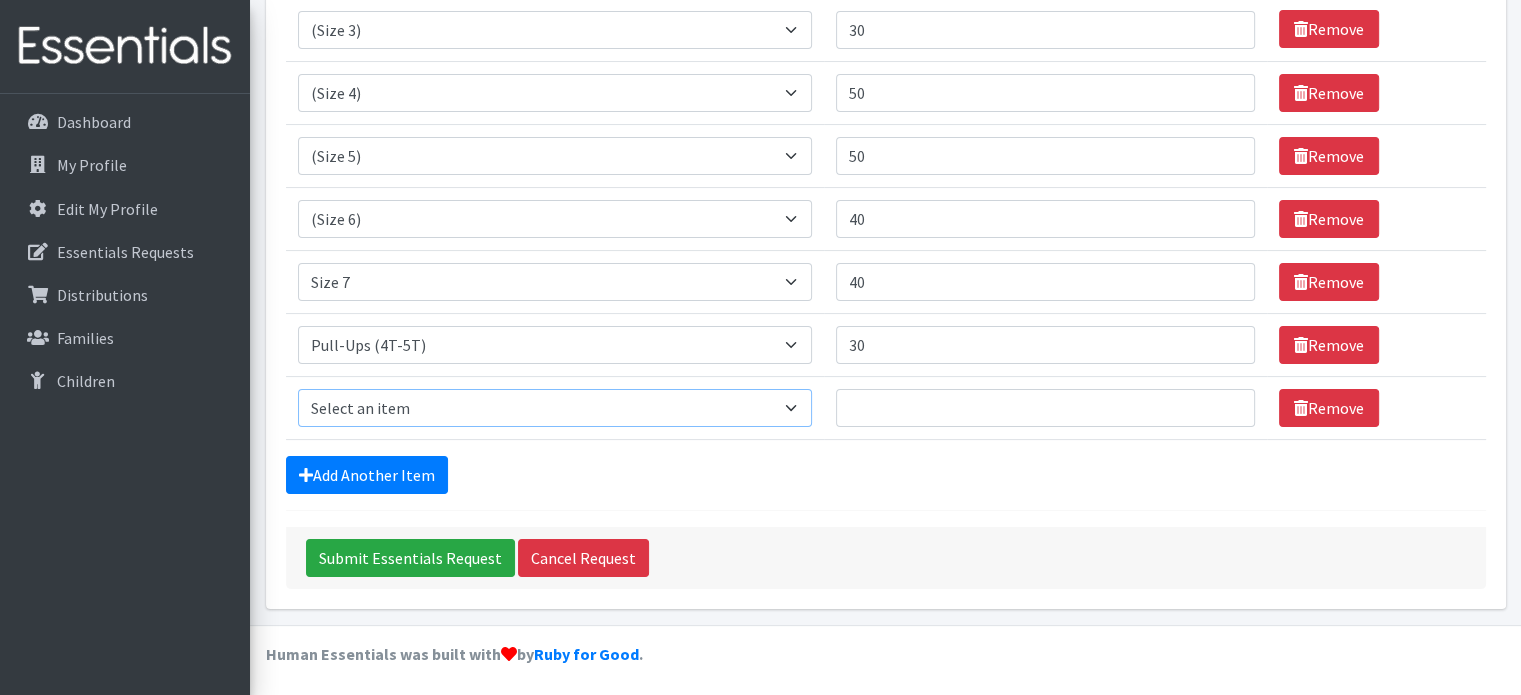 click on "Select an item
(Newborn)
(Preemie)
(Size 1)
(Size 2)
(Size 3)
(Size 4)
(Size 5)
(Size 6)
Adult Briefs (Medium/Large)
Adult Briefs (Small/Medium)
Adult Briefs (XXL)
Adult Briefs Men Large
Adult Briefs Men Small/Medium
Adult Briefs Men X-Large
Adult Briefs Women Large
Adult Briefs Women Medium
Adult Briefs Women Small/Medium
Adult Briefs Women X-Large
CHUX Bed Pads (Disposable)
Cloth Swim Diaper Large
Cloth Swim Diaper Medium
Cloth Swim Diaper One Size (12-35lb)
Cloth Swim Diaper Small
Cloth Swim Diaper XLarge
Cloth Trainer Kit 2T
Cloth Trainer Kit 3T
Cloth Trainer Kit 4T
Cloth Trainer Kit 5T
Disposable Inserts
Emergency Kit of 6 Cloth Diapers
Goodnights L/XL
Goodnights Large
Goodnights S/M
Goodnights Xlarge
Liners (Incontinence)
Liners (Menstrual)
Male Guards
Newborn Cloth Kit-7-12lb.
One Size Cloth Kit 12-35lb.
Pads (Menstrual)
Poise (Size 3)
Poise (Size 4)
Poise (Size 5)
Poise (Size 6)
Poise (Size 8)
Pull-Ups (2T-3T)" at bounding box center (555, 408) 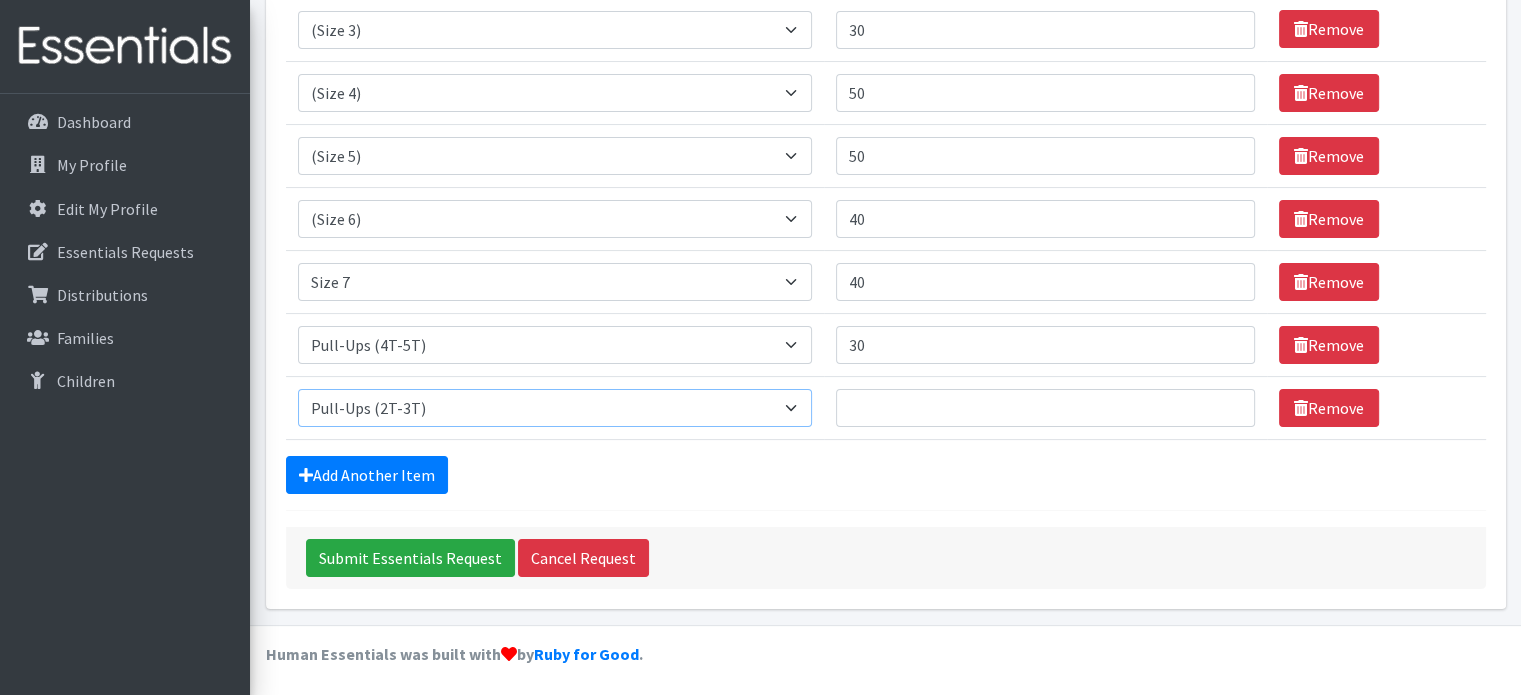 click on "Select an item
(Newborn)
(Preemie)
(Size 1)
(Size 2)
(Size 3)
(Size 4)
(Size 5)
(Size 6)
Adult Briefs (Medium/Large)
Adult Briefs (Small/Medium)
Adult Briefs (XXL)
Adult Briefs Men Large
Adult Briefs Men Small/Medium
Adult Briefs Men X-Large
Adult Briefs Women Large
Adult Briefs Women Medium
Adult Briefs Women Small/Medium
Adult Briefs Women X-Large
CHUX Bed Pads (Disposable)
Cloth Swim Diaper Large
Cloth Swim Diaper Medium
Cloth Swim Diaper One Size (12-35lb)
Cloth Swim Diaper Small
Cloth Swim Diaper XLarge
Cloth Trainer Kit 2T
Cloth Trainer Kit 3T
Cloth Trainer Kit 4T
Cloth Trainer Kit 5T
Disposable Inserts
Emergency Kit of 6 Cloth Diapers
Goodnights L/XL
Goodnights Large
Goodnights S/M
Goodnights Xlarge
Liners (Incontinence)
Liners (Menstrual)
Male Guards
Newborn Cloth Kit-7-12lb.
One Size Cloth Kit 12-35lb.
Pads (Menstrual)
Poise (Size 3)
Poise (Size 4)
Poise (Size 5)
Poise (Size 6)
Poise (Size 8)
Pull-Ups (2T-3T)" at bounding box center [555, 408] 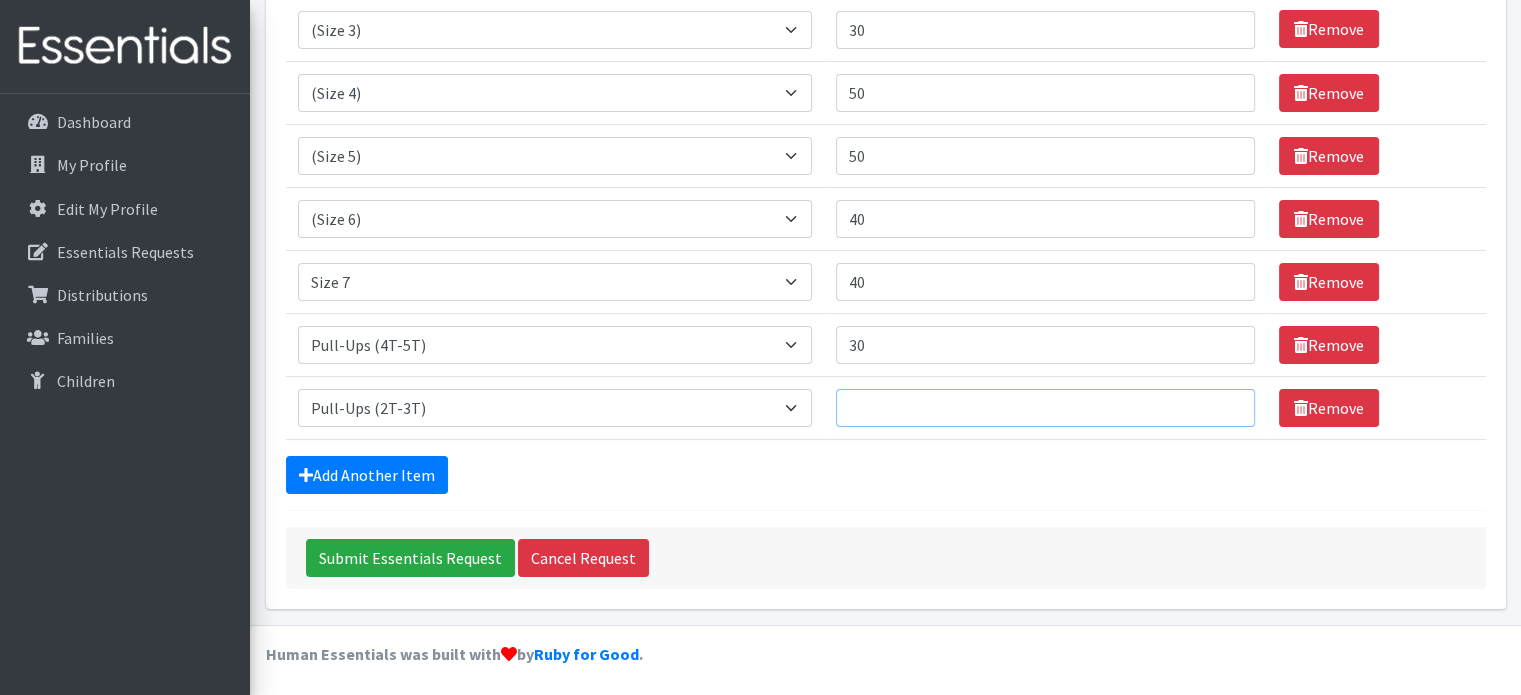 click on "Number of Individuals" at bounding box center [1045, 408] 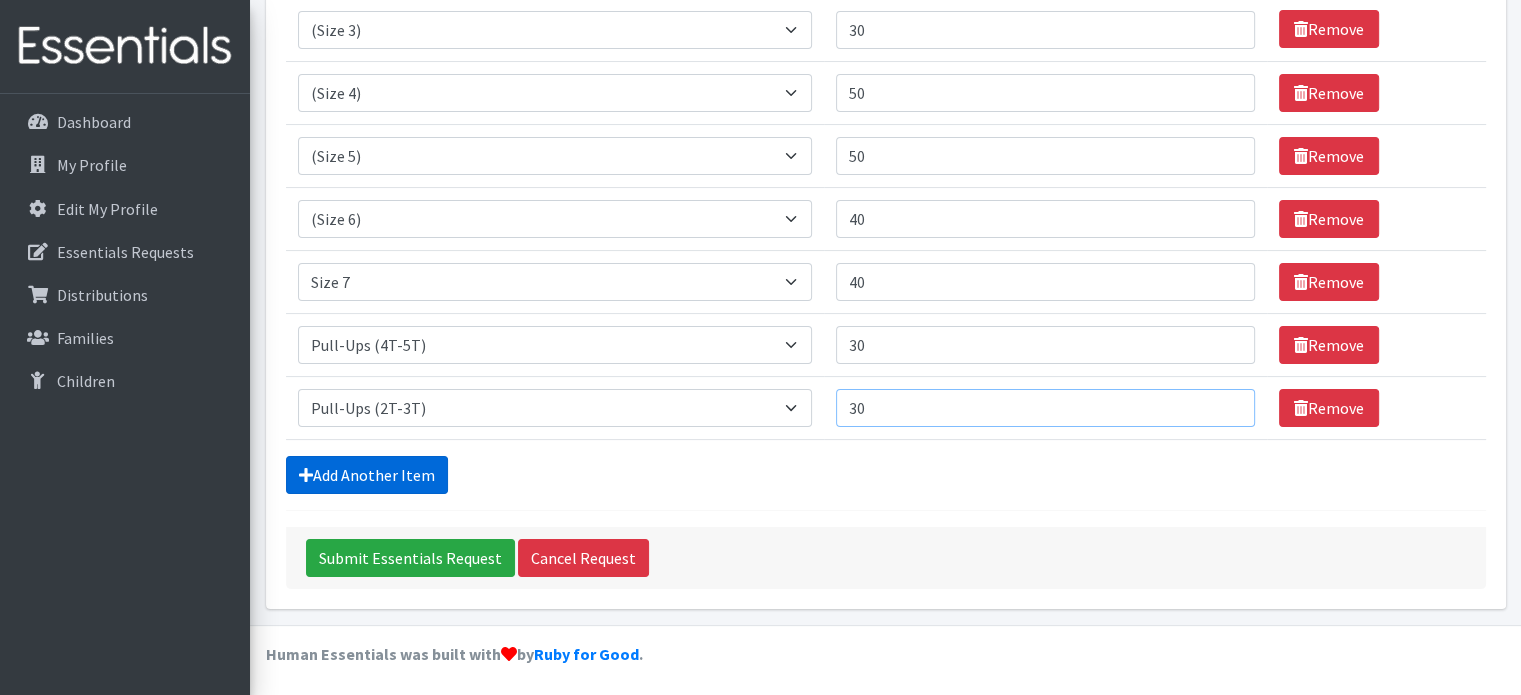 type on "30" 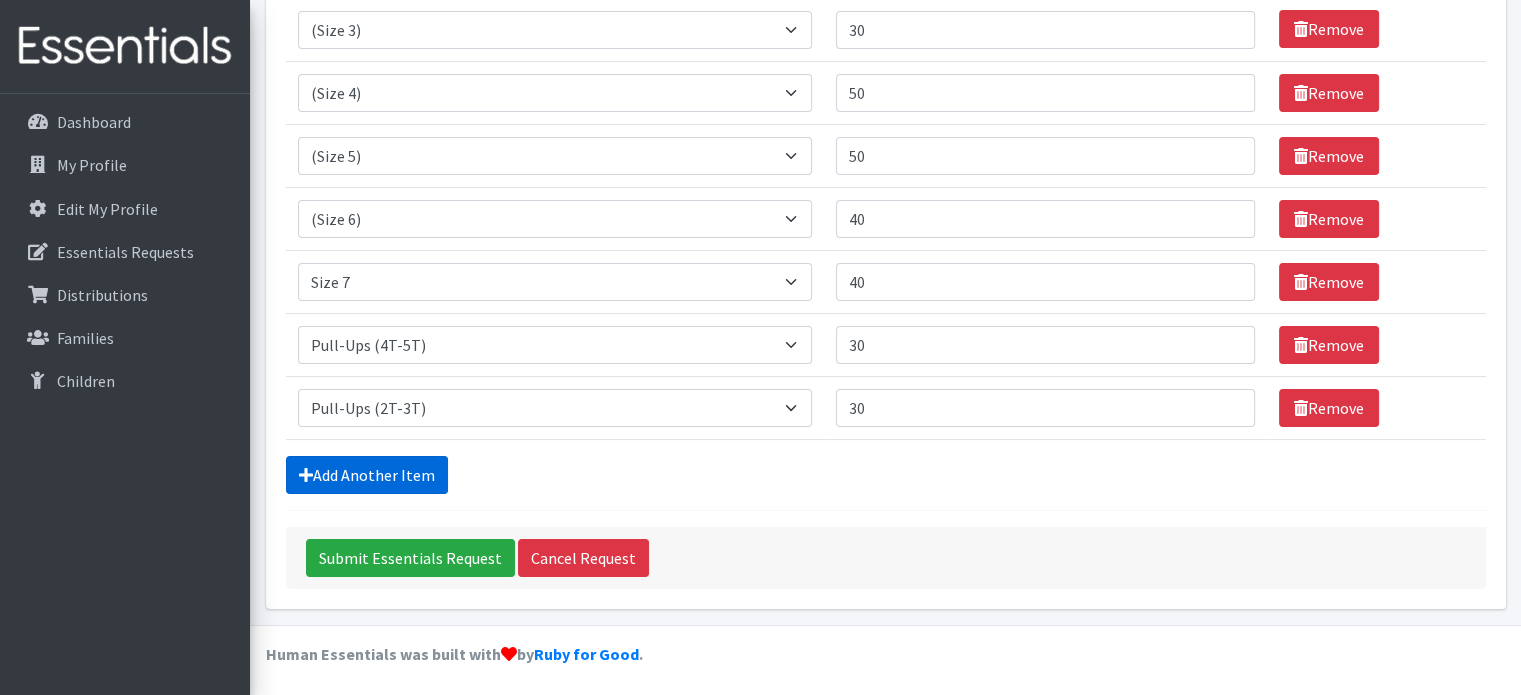 click on "Add Another Item" at bounding box center [367, 475] 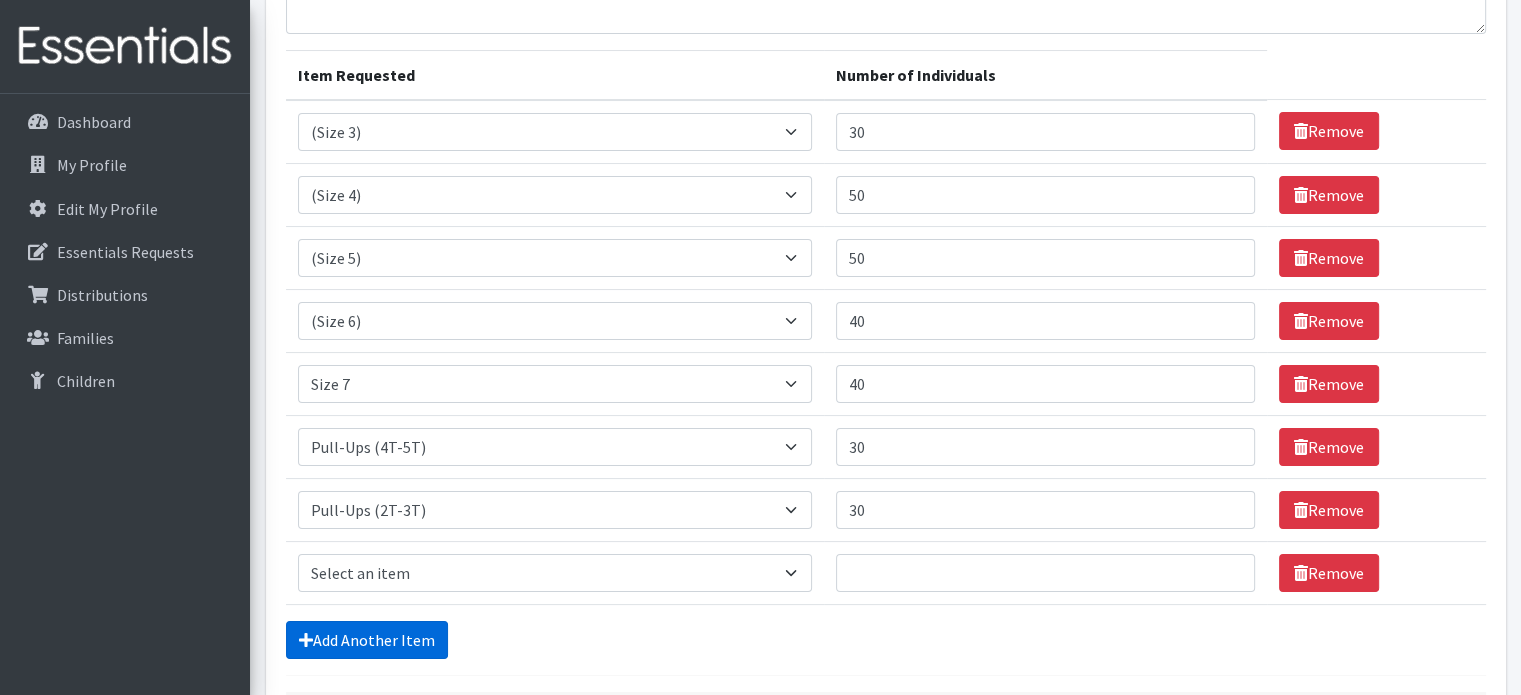 scroll, scrollTop: 176, scrollLeft: 0, axis: vertical 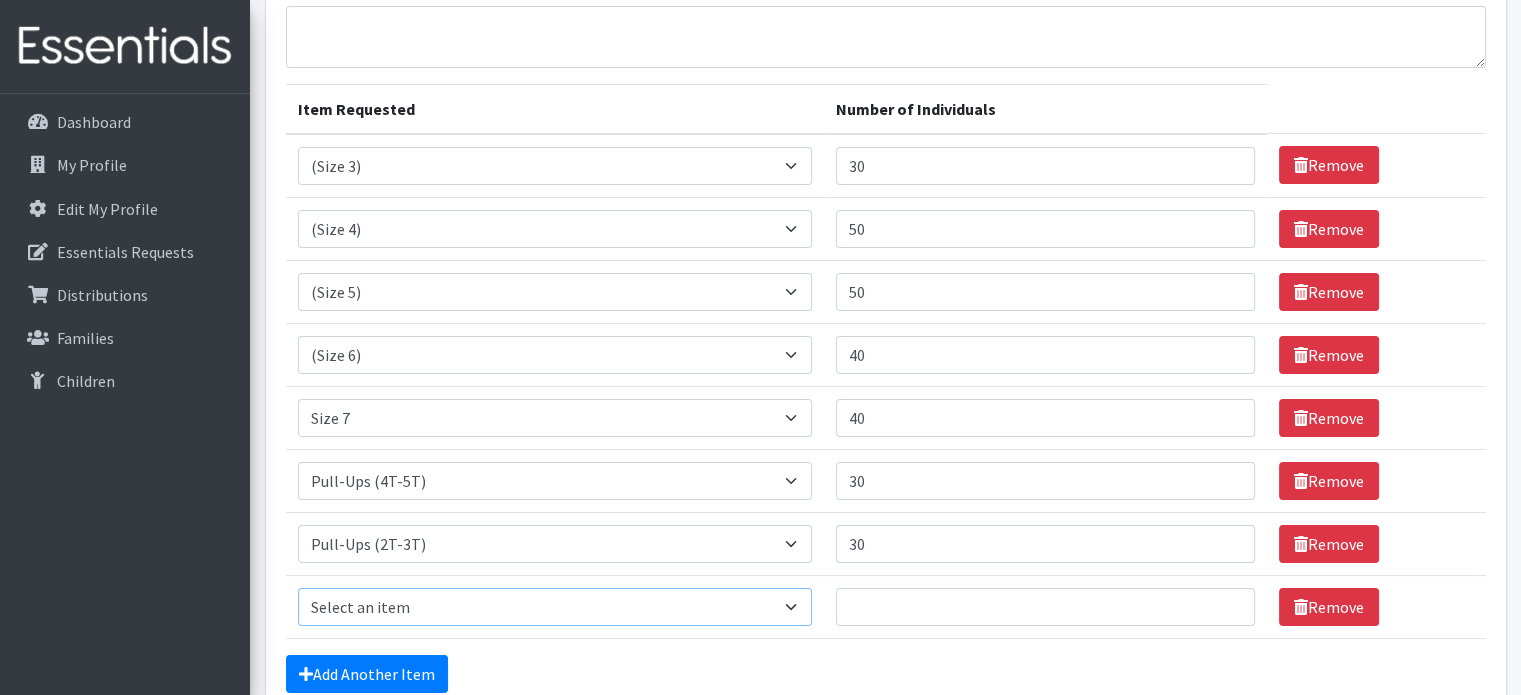 click on "Select an item
(Newborn)
(Preemie)
(Size 1)
(Size 2)
(Size 3)
(Size 4)
(Size 5)
(Size 6)
Adult Briefs (Medium/Large)
Adult Briefs (Small/Medium)
Adult Briefs (XXL)
Adult Briefs Men Large
Adult Briefs Men Small/Medium
Adult Briefs Men X-Large
Adult Briefs Women Large
Adult Briefs Women Medium
Adult Briefs Women Small/Medium
Adult Briefs Women X-Large
CHUX Bed Pads (Disposable)
Cloth Swim Diaper Large
Cloth Swim Diaper Medium
Cloth Swim Diaper One Size (12-35lb)
Cloth Swim Diaper Small
Cloth Swim Diaper XLarge
Cloth Trainer Kit 2T
Cloth Trainer Kit 3T
Cloth Trainer Kit 4T
Cloth Trainer Kit 5T
Disposable Inserts
Emergency Kit of 6 Cloth Diapers
Goodnights L/XL
Goodnights Large
Goodnights S/M
Goodnights Xlarge
Liners (Incontinence)
Liners (Menstrual)
Male Guards
Newborn Cloth Kit-7-12lb.
One Size Cloth Kit 12-35lb.
Pads (Menstrual)
Poise (Size 3)
Poise (Size 4)
Poise (Size 5)
Poise (Size 6)
Poise (Size 8)
Pull-Ups (2T-3T)" at bounding box center (555, 607) 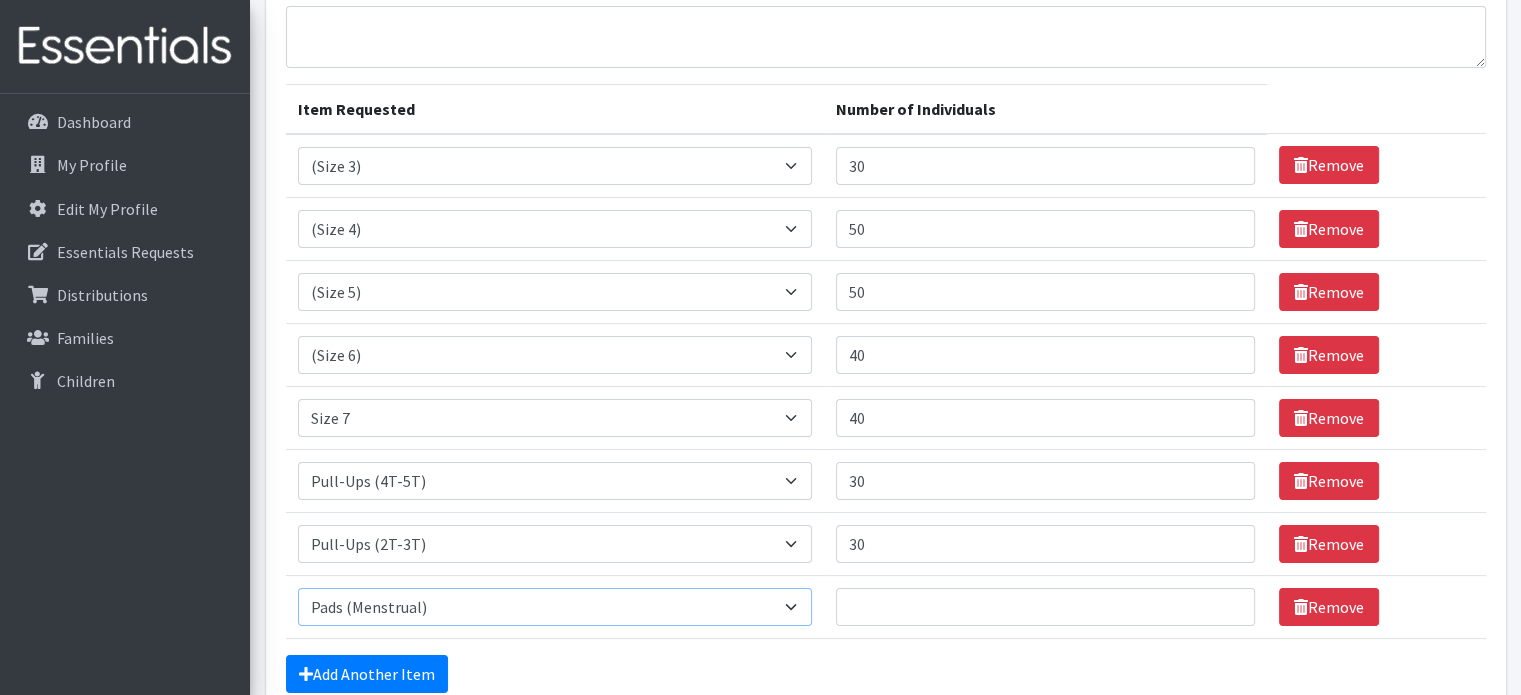 click on "Select an item
(Newborn)
(Preemie)
(Size 1)
(Size 2)
(Size 3)
(Size 4)
(Size 5)
(Size 6)
Adult Briefs (Medium/Large)
Adult Briefs (Small/Medium)
Adult Briefs (XXL)
Adult Briefs Men Large
Adult Briefs Men Small/Medium
Adult Briefs Men X-Large
Adult Briefs Women Large
Adult Briefs Women Medium
Adult Briefs Women Small/Medium
Adult Briefs Women X-Large
CHUX Bed Pads (Disposable)
Cloth Swim Diaper Large
Cloth Swim Diaper Medium
Cloth Swim Diaper One Size (12-35lb)
Cloth Swim Diaper Small
Cloth Swim Diaper XLarge
Cloth Trainer Kit 2T
Cloth Trainer Kit 3T
Cloth Trainer Kit 4T
Cloth Trainer Kit 5T
Disposable Inserts
Emergency Kit of 6 Cloth Diapers
Goodnights L/XL
Goodnights Large
Goodnights S/M
Goodnights Xlarge
Liners (Incontinence)
Liners (Menstrual)
Male Guards
Newborn Cloth Kit-7-12lb.
One Size Cloth Kit 12-35lb.
Pads (Menstrual)
Poise (Size 3)
Poise (Size 4)
Poise (Size 5)
Poise (Size 6)
Poise (Size 8)
Pull-Ups (2T-3T)" at bounding box center [555, 607] 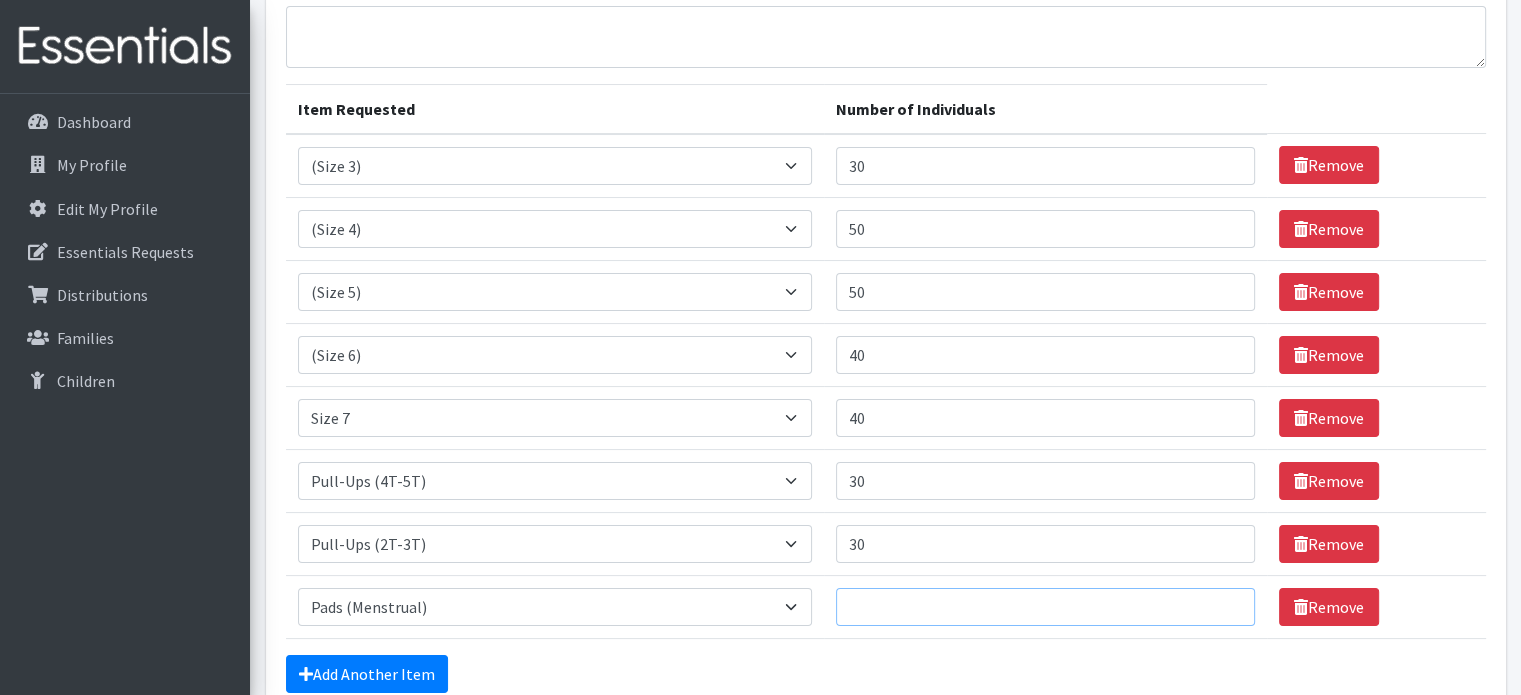 click on "Number of Individuals" at bounding box center [1045, 607] 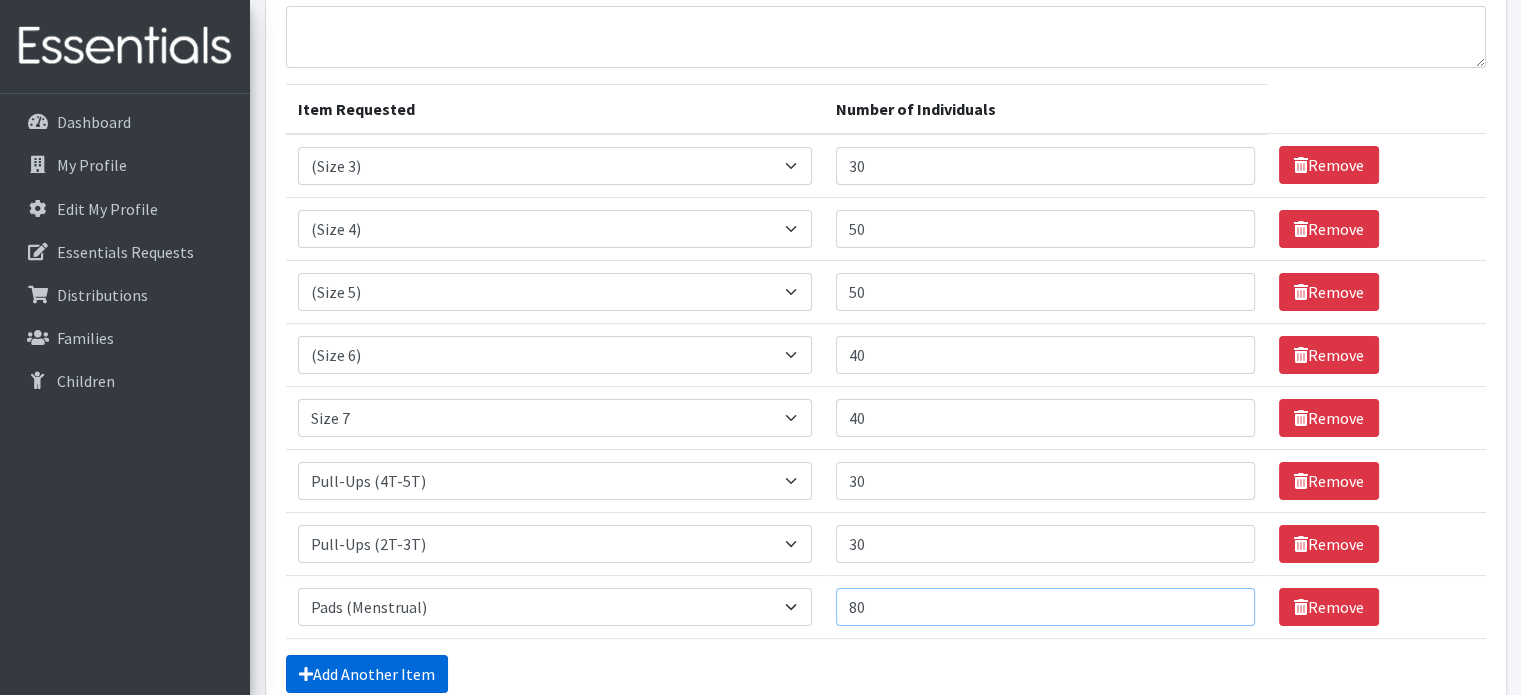 type on "80" 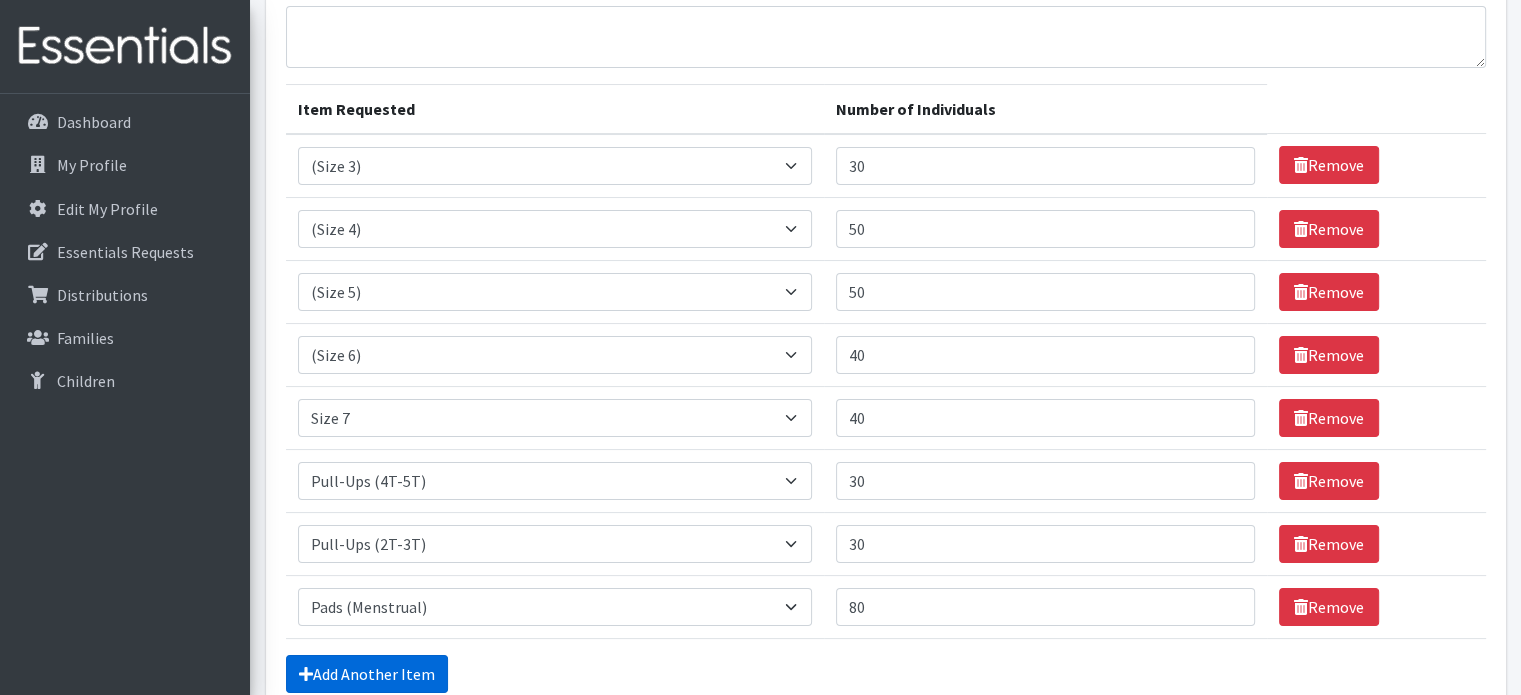 click on "Add Another Item" at bounding box center [367, 674] 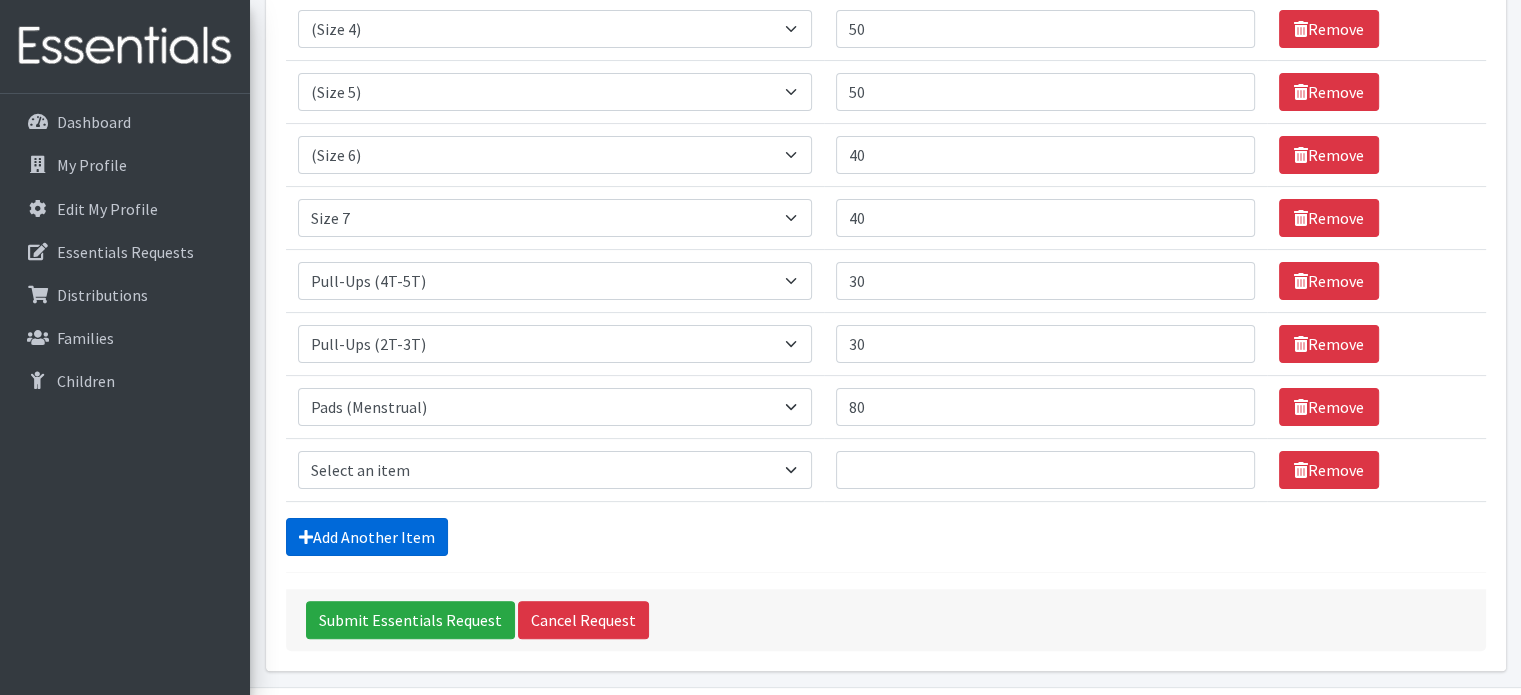 scroll, scrollTop: 438, scrollLeft: 0, axis: vertical 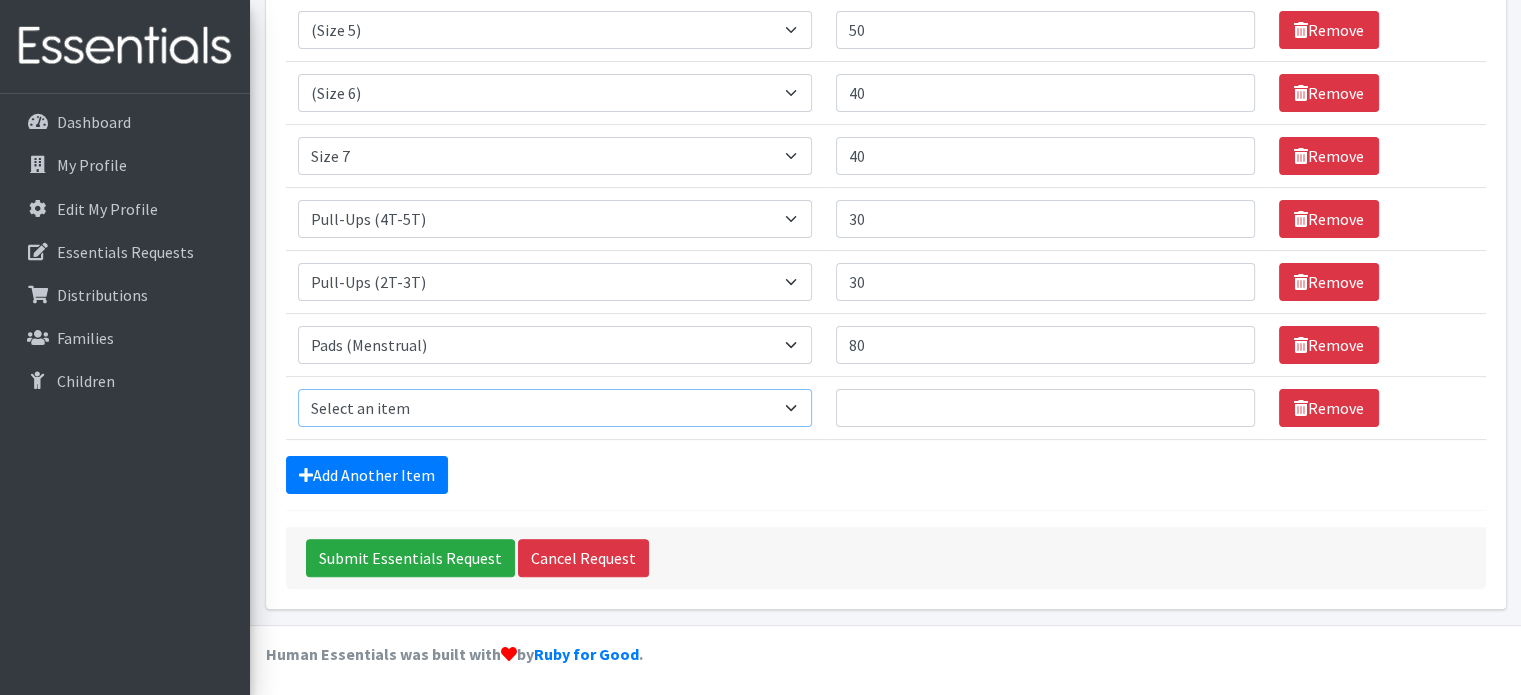 click on "Select an item
(Newborn)
(Preemie)
(Size 1)
(Size 2)
(Size 3)
(Size 4)
(Size 5)
(Size 6)
Adult Briefs (Medium/Large)
Adult Briefs (Small/Medium)
Adult Briefs (XXL)
Adult Briefs Men Large
Adult Briefs Men Small/Medium
Adult Briefs Men X-Large
Adult Briefs Women Large
Adult Briefs Women Medium
Adult Briefs Women Small/Medium
Adult Briefs Women X-Large
CHUX Bed Pads (Disposable)
Cloth Swim Diaper Large
Cloth Swim Diaper Medium
Cloth Swim Diaper One Size (12-35lb)
Cloth Swim Diaper Small
Cloth Swim Diaper XLarge
Cloth Trainer Kit 2T
Cloth Trainer Kit 3T
Cloth Trainer Kit 4T
Cloth Trainer Kit 5T
Disposable Inserts
Emergency Kit of 6 Cloth Diapers
Goodnights L/XL
Goodnights Large
Goodnights S/M
Goodnights Xlarge
Liners (Incontinence)
Liners (Menstrual)
Male Guards
Newborn Cloth Kit-7-12lb.
One Size Cloth Kit 12-35lb.
Pads (Menstrual)
Poise (Size 3)
Poise (Size 4)
Poise (Size 5)
Poise (Size 6)
Poise (Size 8)
Pull-Ups (2T-3T)" at bounding box center [555, 408] 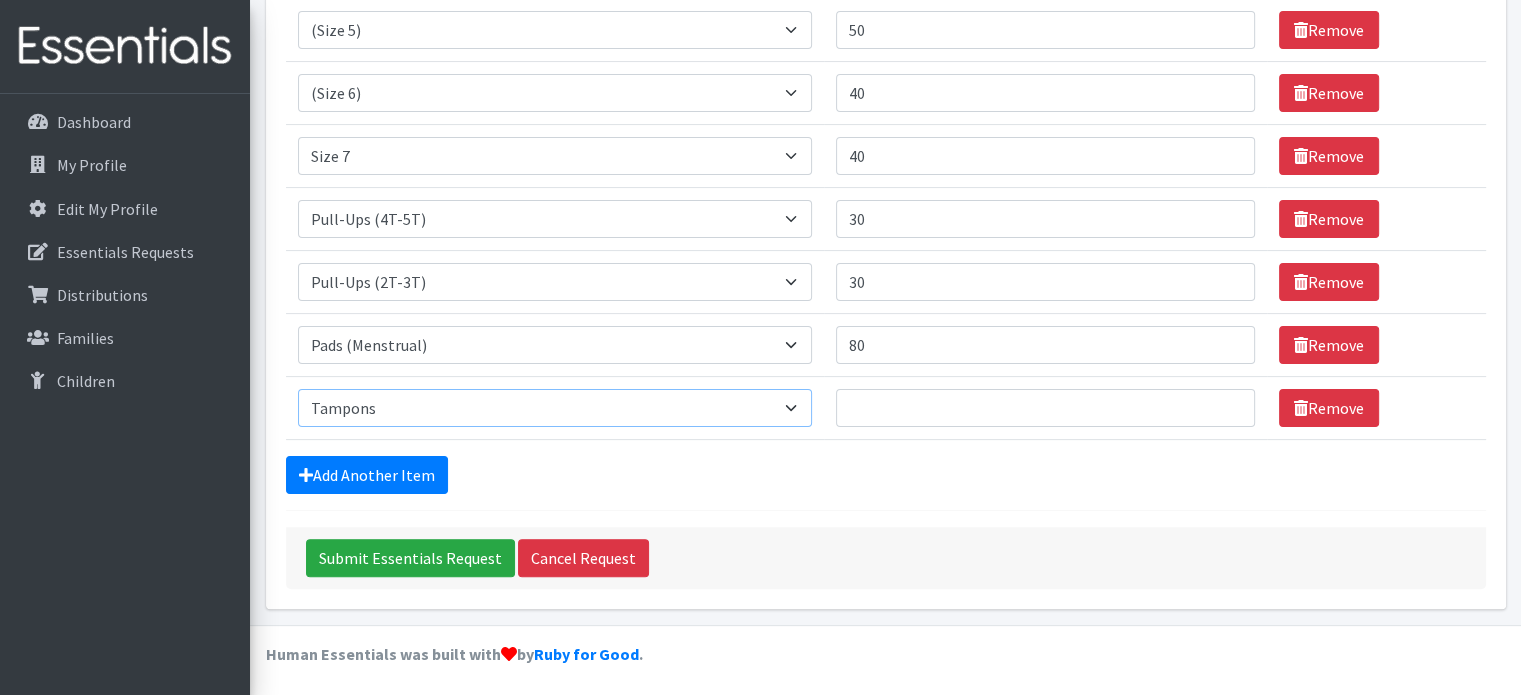 click on "Select an item
(Newborn)
(Preemie)
(Size 1)
(Size 2)
(Size 3)
(Size 4)
(Size 5)
(Size 6)
Adult Briefs (Medium/Large)
Adult Briefs (Small/Medium)
Adult Briefs (XXL)
Adult Briefs Men Large
Adult Briefs Men Small/Medium
Adult Briefs Men X-Large
Adult Briefs Women Large
Adult Briefs Women Medium
Adult Briefs Women Small/Medium
Adult Briefs Women X-Large
CHUX Bed Pads (Disposable)
Cloth Swim Diaper Large
Cloth Swim Diaper Medium
Cloth Swim Diaper One Size (12-35lb)
Cloth Swim Diaper Small
Cloth Swim Diaper XLarge
Cloth Trainer Kit 2T
Cloth Trainer Kit 3T
Cloth Trainer Kit 4T
Cloth Trainer Kit 5T
Disposable Inserts
Emergency Kit of 6 Cloth Diapers
Goodnights L/XL
Goodnights Large
Goodnights S/M
Goodnights Xlarge
Liners (Incontinence)
Liners (Menstrual)
Male Guards
Newborn Cloth Kit-7-12lb.
One Size Cloth Kit 12-35lb.
Pads (Menstrual)
Poise (Size 3)
Poise (Size 4)
Poise (Size 5)
Poise (Size 6)
Poise (Size 8)
Pull-Ups (2T-3T)" at bounding box center [555, 408] 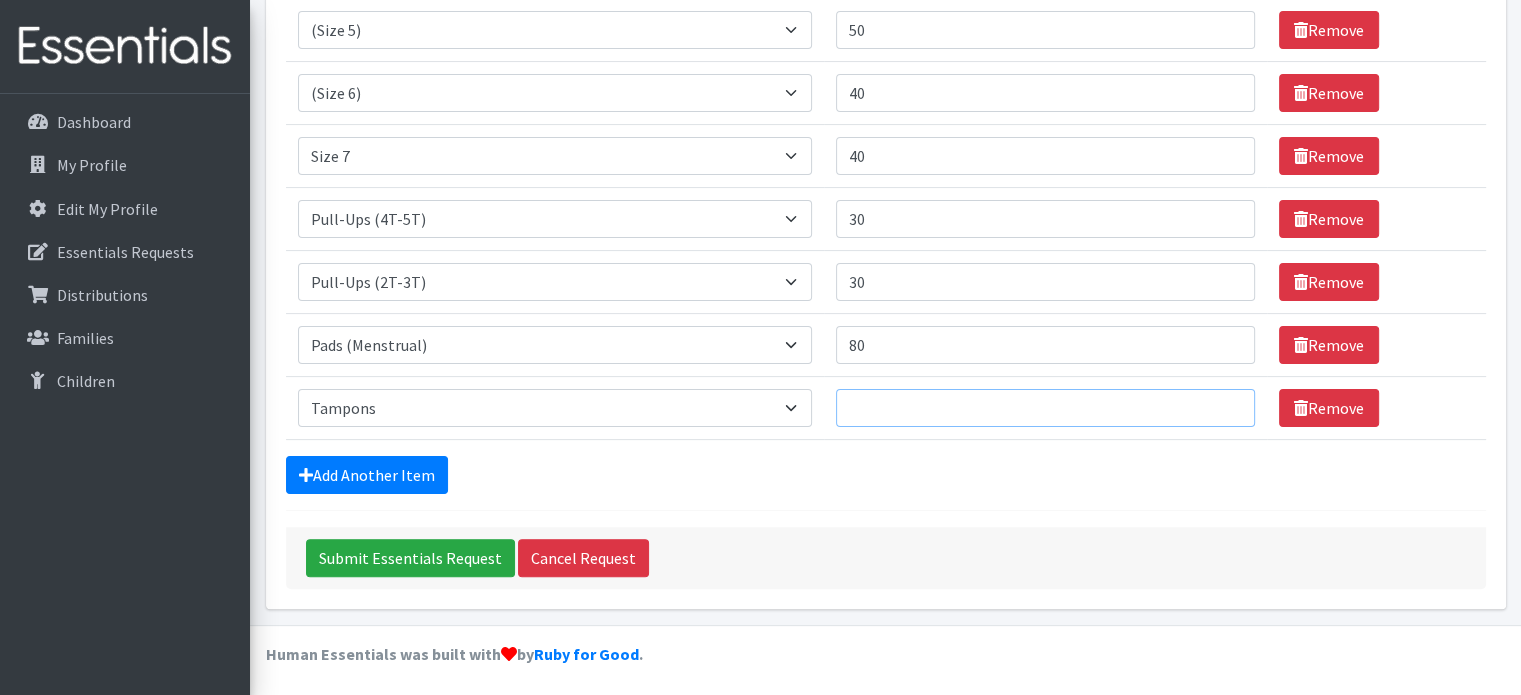 click on "Number of Individuals" at bounding box center [1045, 408] 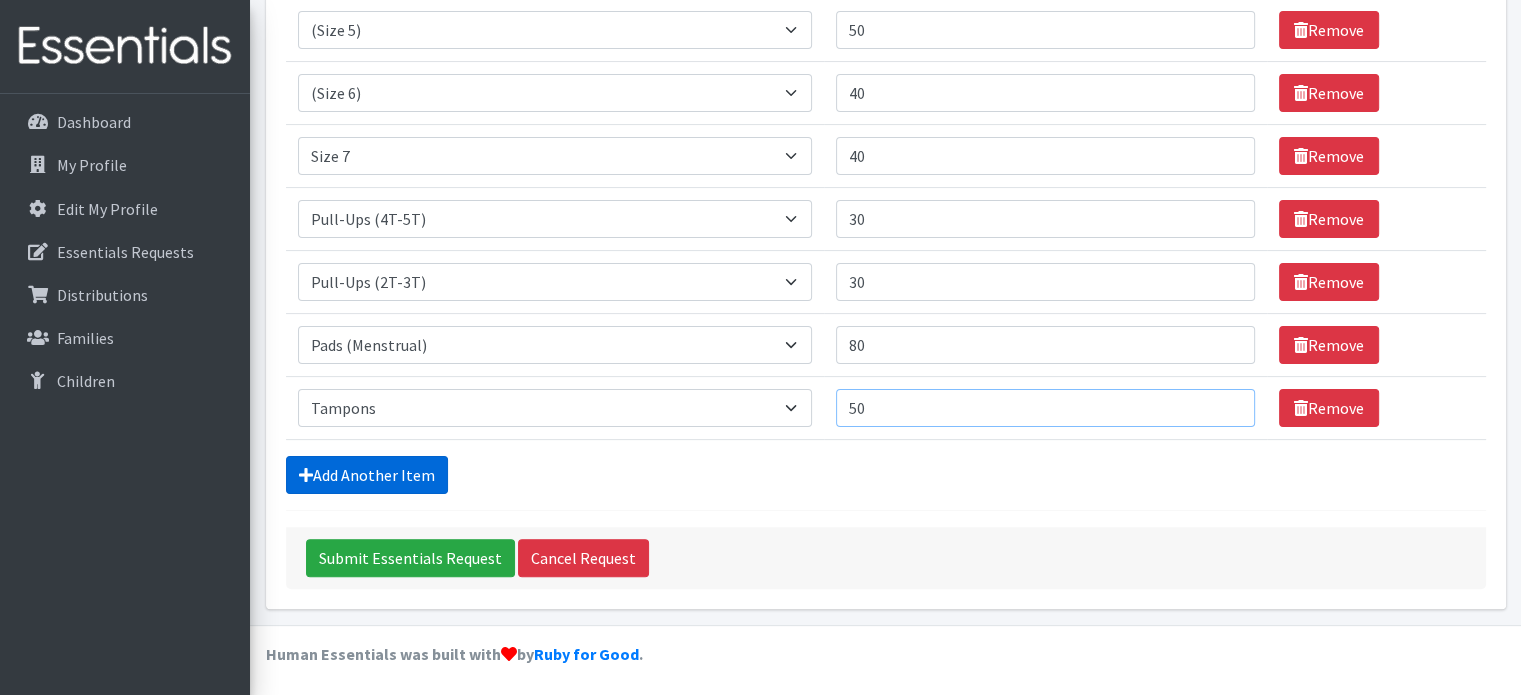 type on "50" 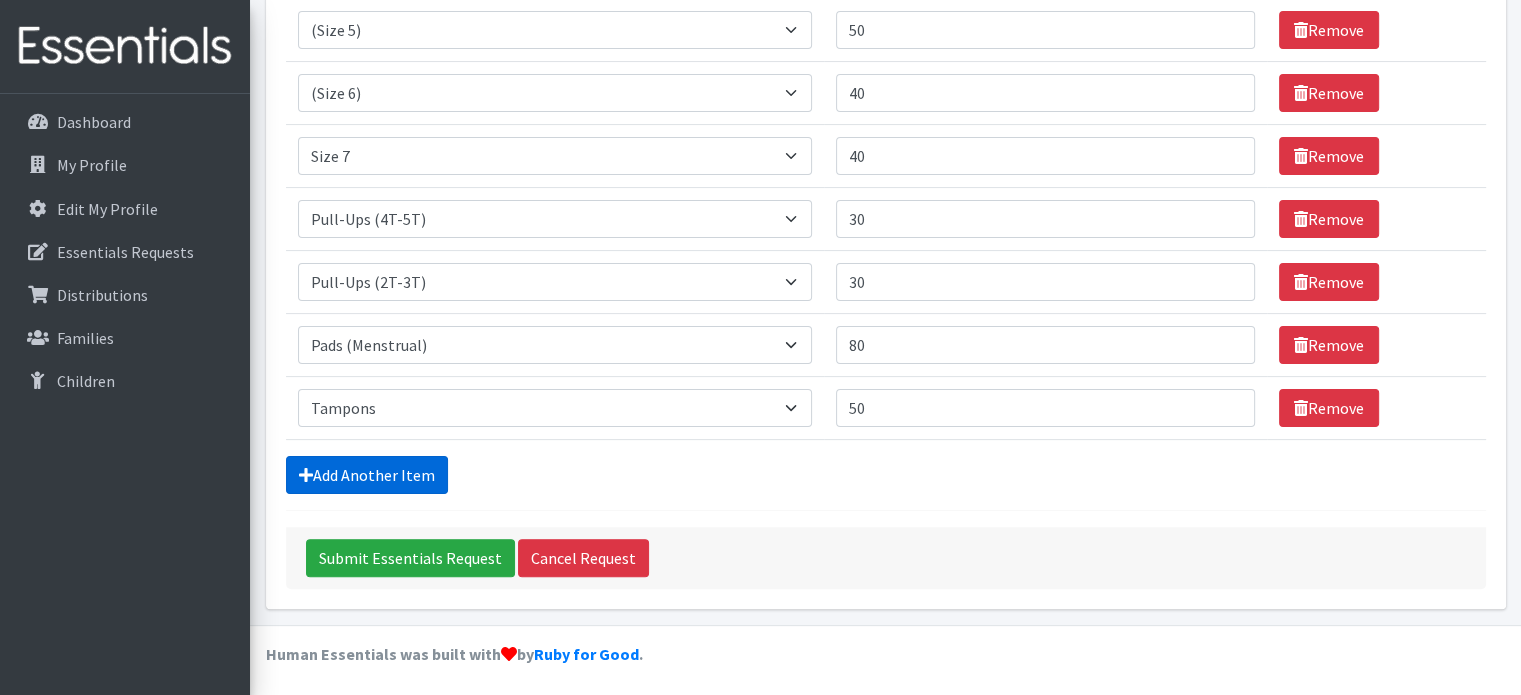 click on "Add Another Item" at bounding box center [367, 475] 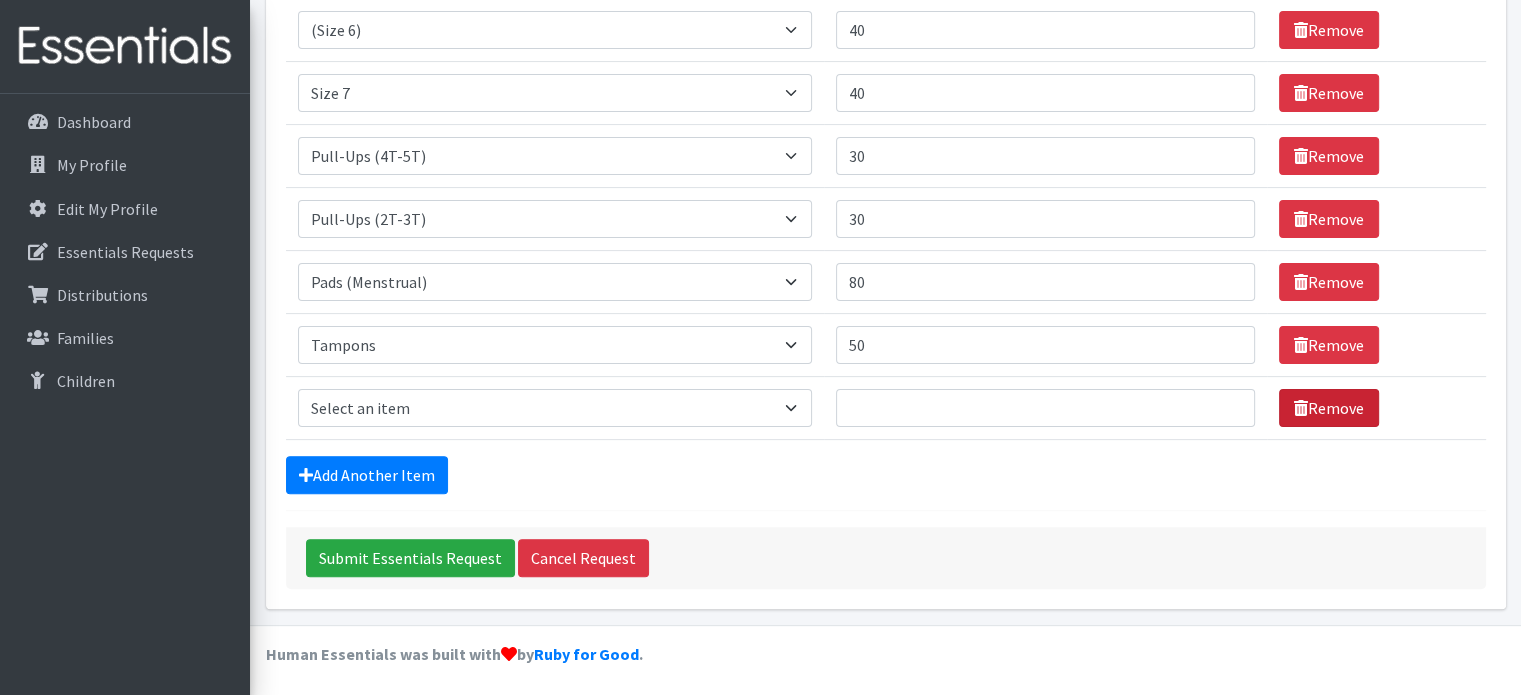 click on "Remove" at bounding box center [1329, 408] 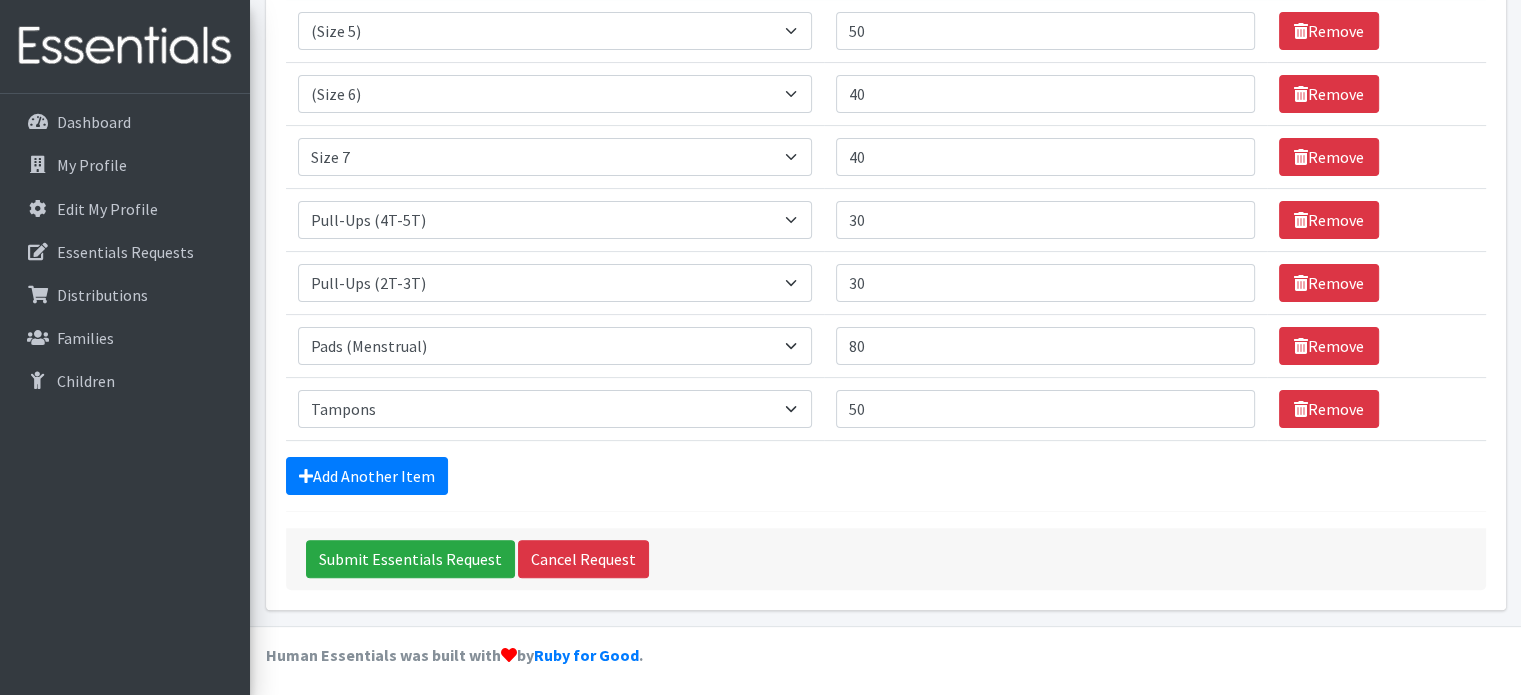 scroll, scrollTop: 438, scrollLeft: 0, axis: vertical 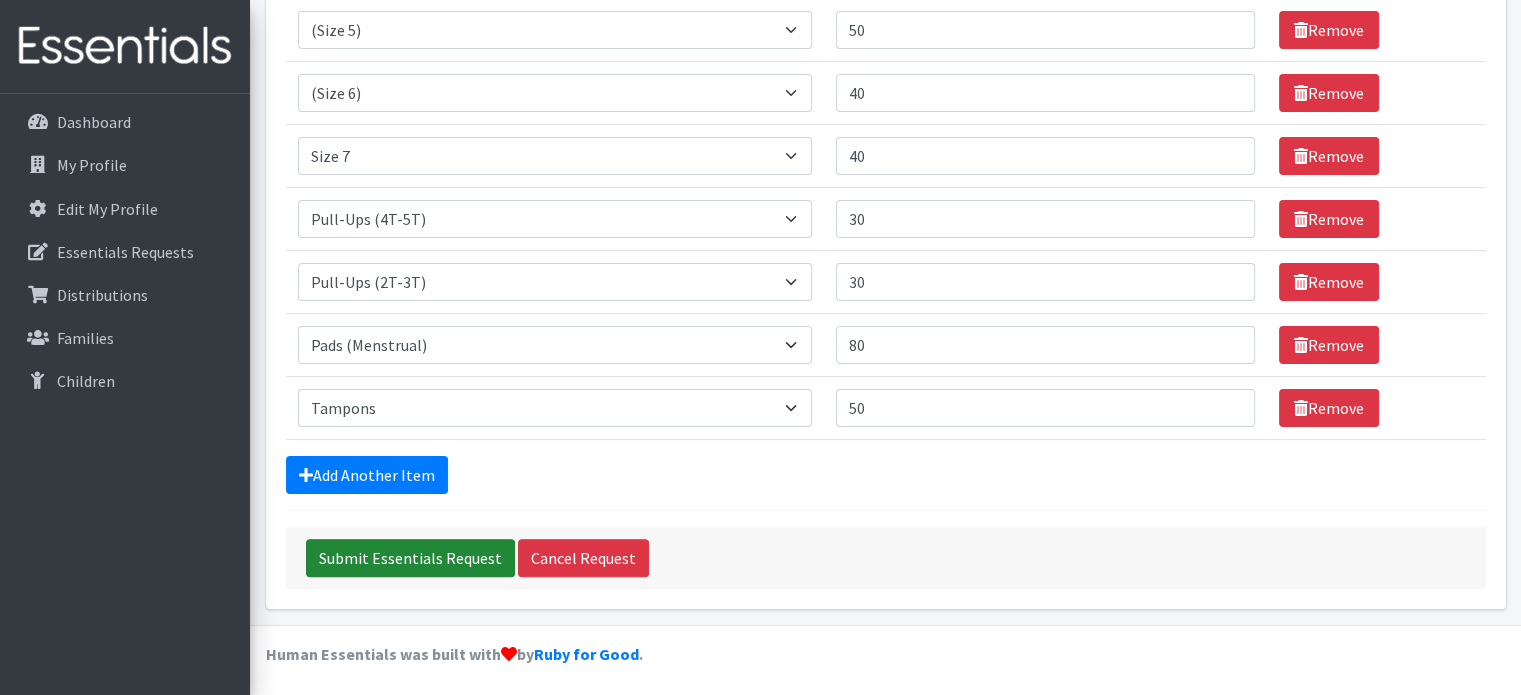 click on "Submit Essentials Request" at bounding box center (410, 558) 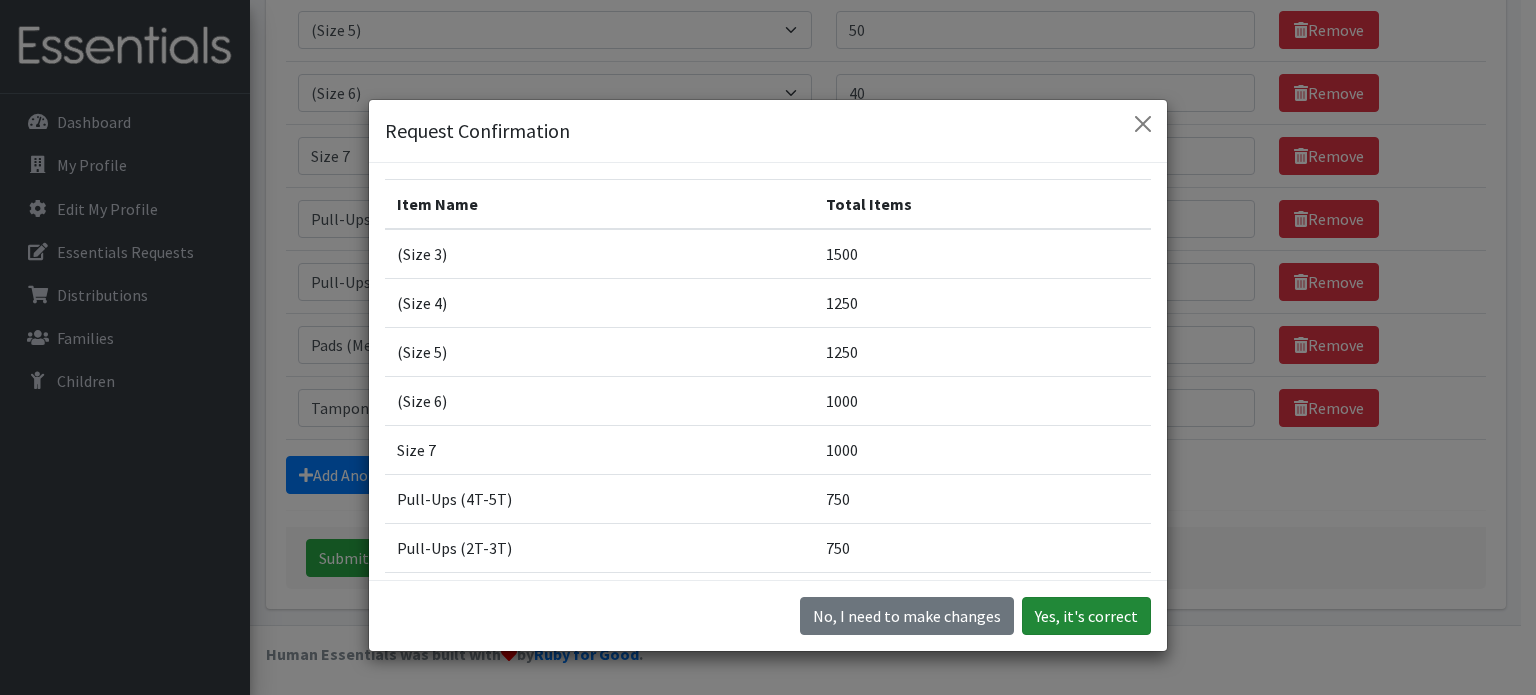 click on "Yes, it's correct" at bounding box center [1086, 616] 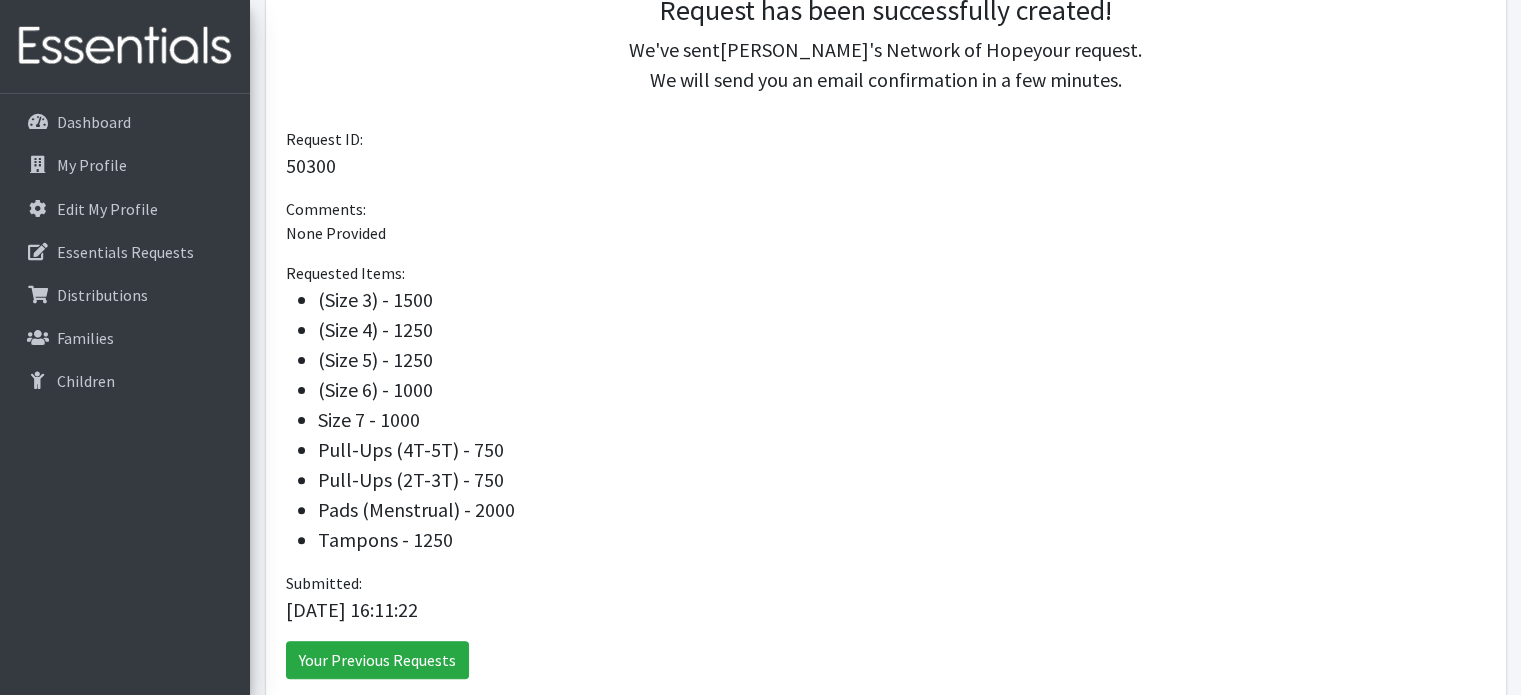 scroll, scrollTop: 292, scrollLeft: 0, axis: vertical 